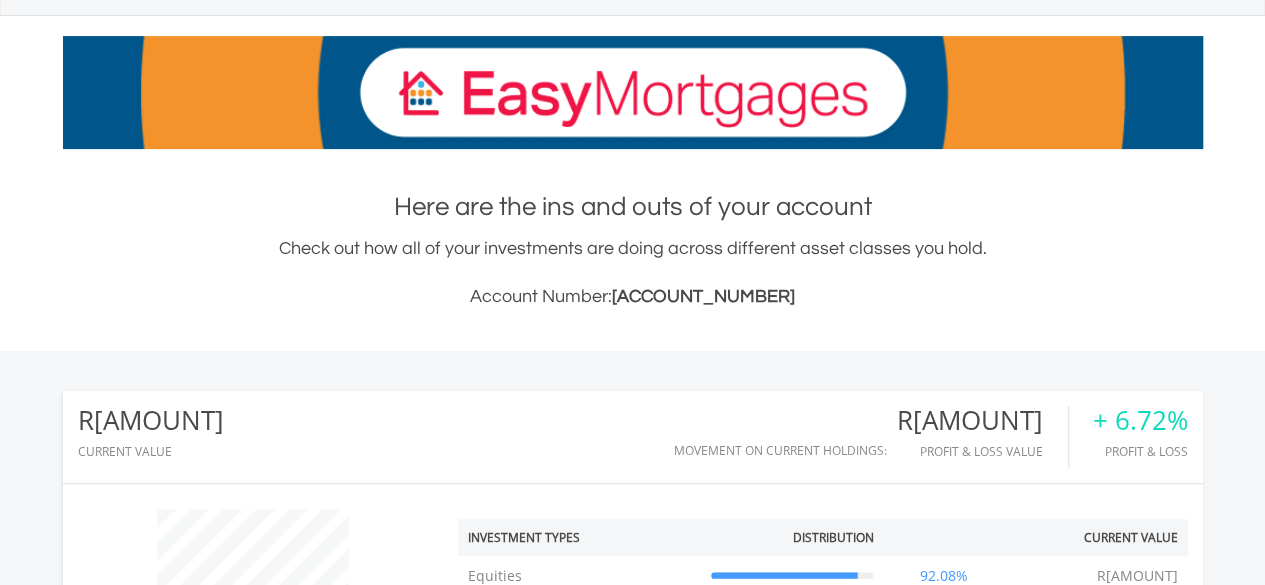 scroll, scrollTop: 379, scrollLeft: 0, axis: vertical 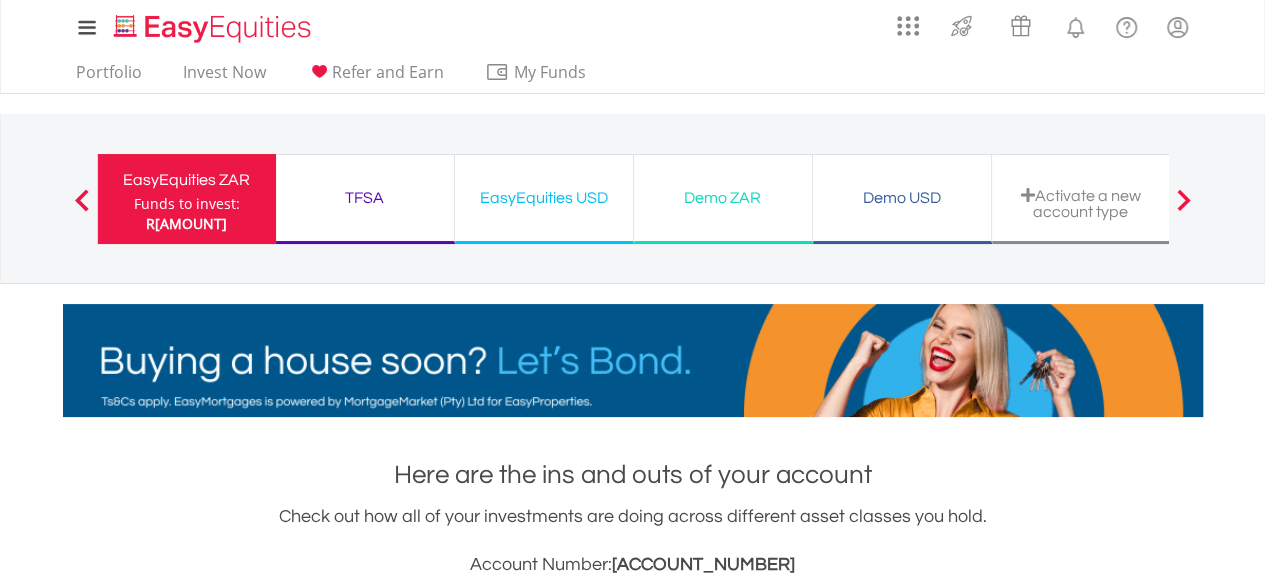 click on "EasyEquities USD" at bounding box center (544, 198) 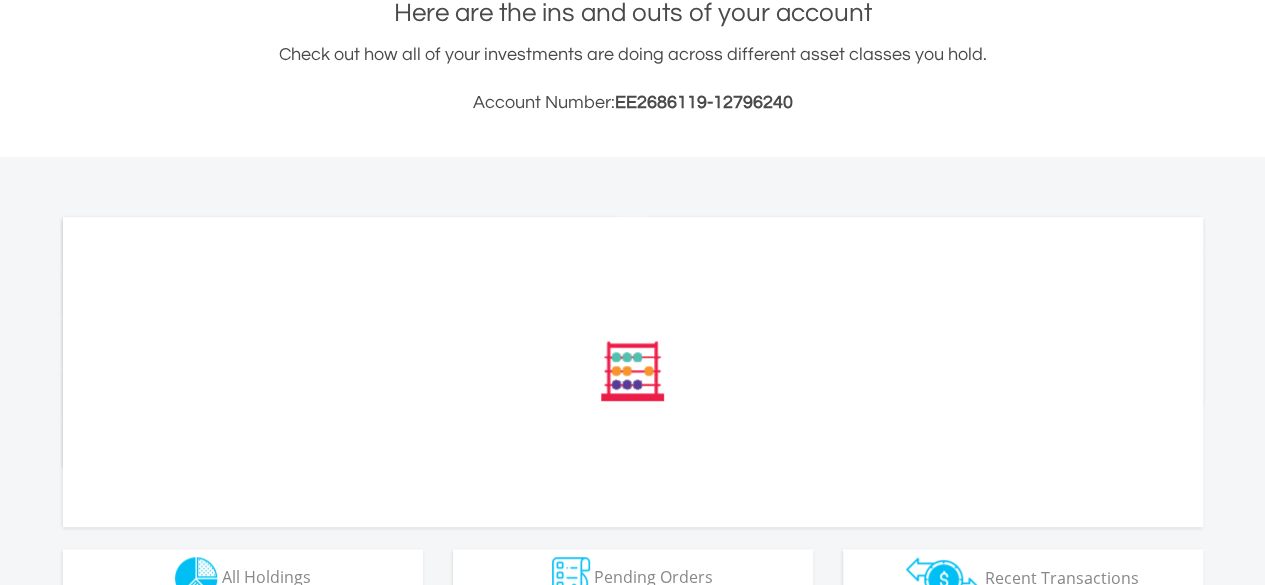 scroll, scrollTop: 500, scrollLeft: 0, axis: vertical 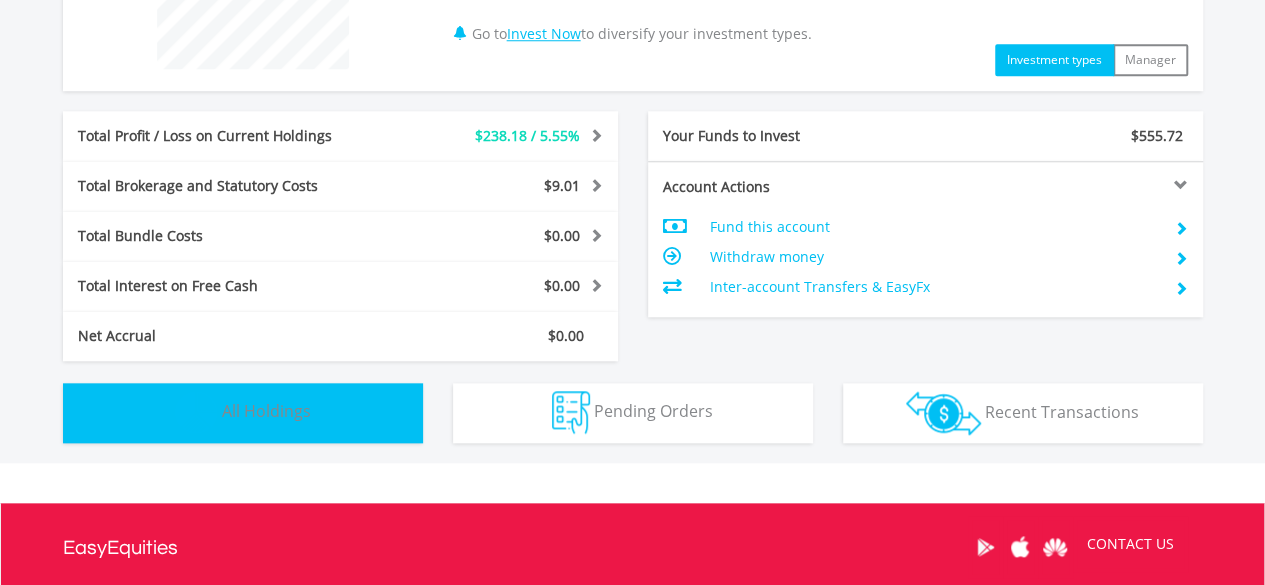 click on "All Holdings" at bounding box center (266, 411) 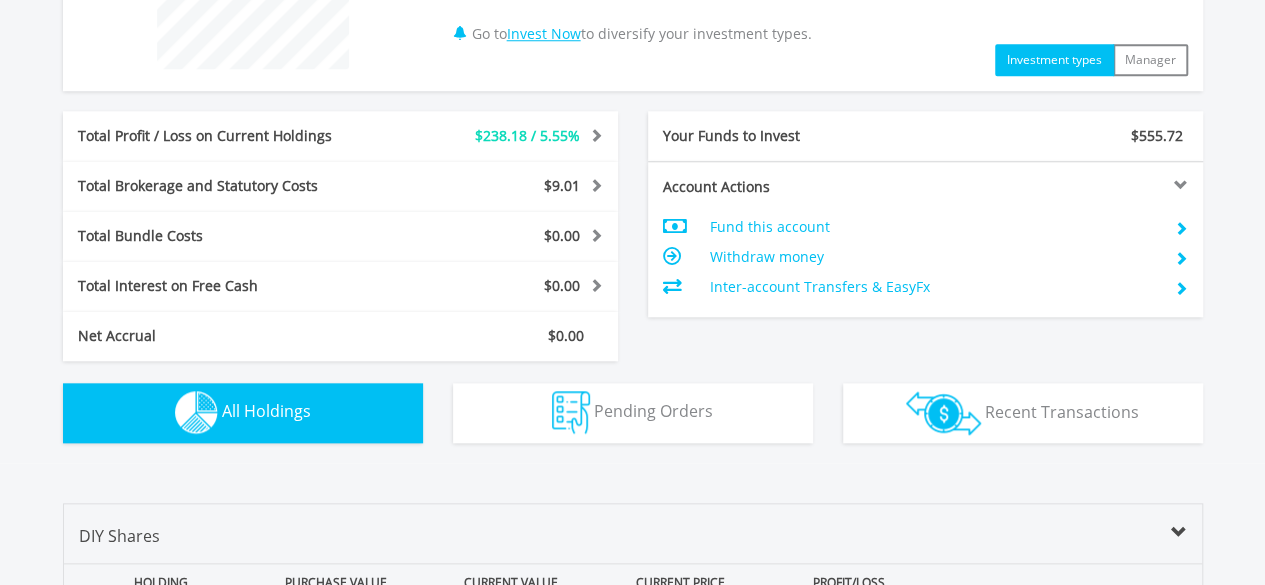 scroll, scrollTop: 1402, scrollLeft: 0, axis: vertical 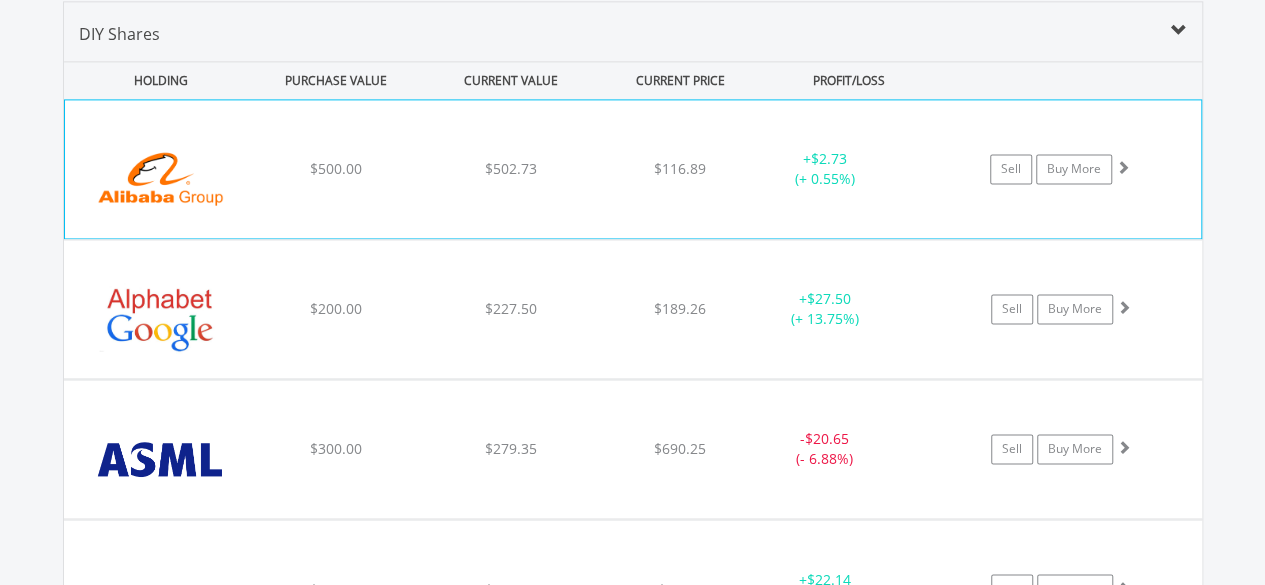 click on "Alibaba Group Holding Ltd
$500.00
$502.73
$116.89
+  $2.73 (+ 0.55%)
Sell
Buy More" at bounding box center [633, 169] 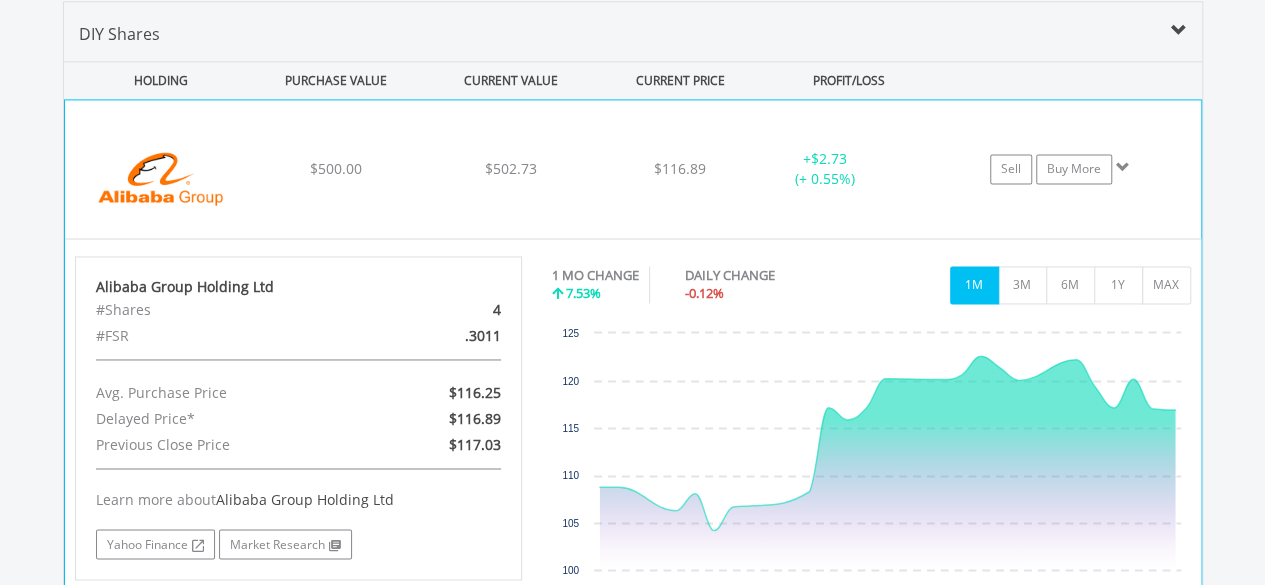 click on "$500.00" at bounding box center [336, 169] 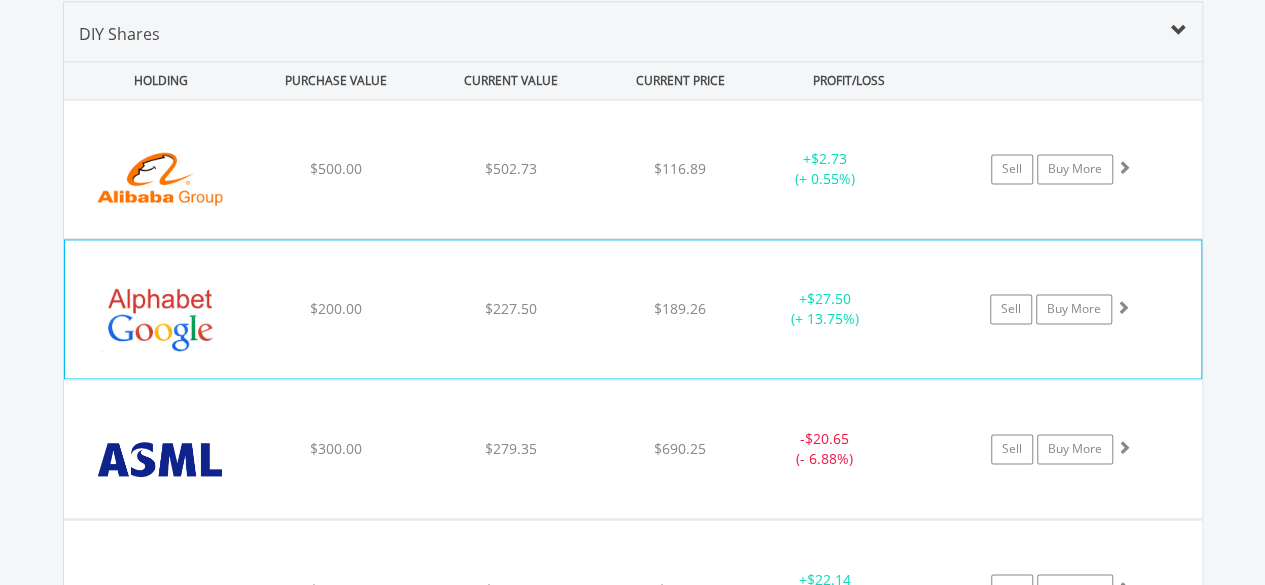click on "Alphabet Inc-Cl A
$200.00
$227.50
$189.26
+  $27.50 (+ 13.75%)
Sell
Buy More" at bounding box center [633, 169] 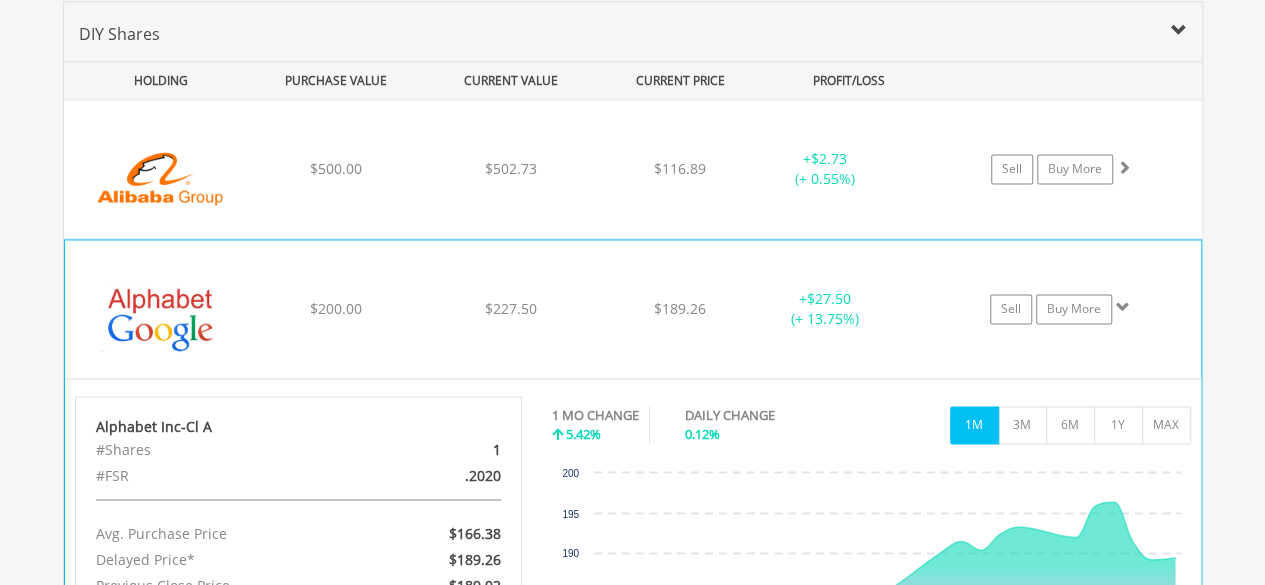 click on "Alphabet Inc-Cl A
$200.00
$227.50
$189.26
+  $27.50 (+ 13.75%)
Sell
Buy More" at bounding box center (633, 169) 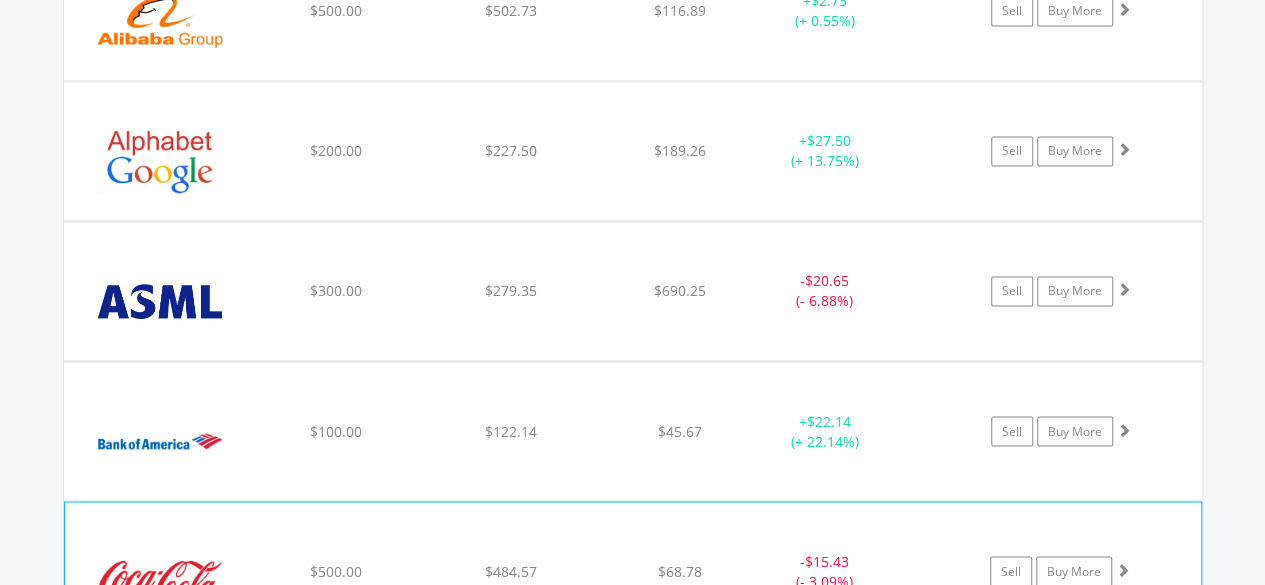 scroll, scrollTop: 1602, scrollLeft: 0, axis: vertical 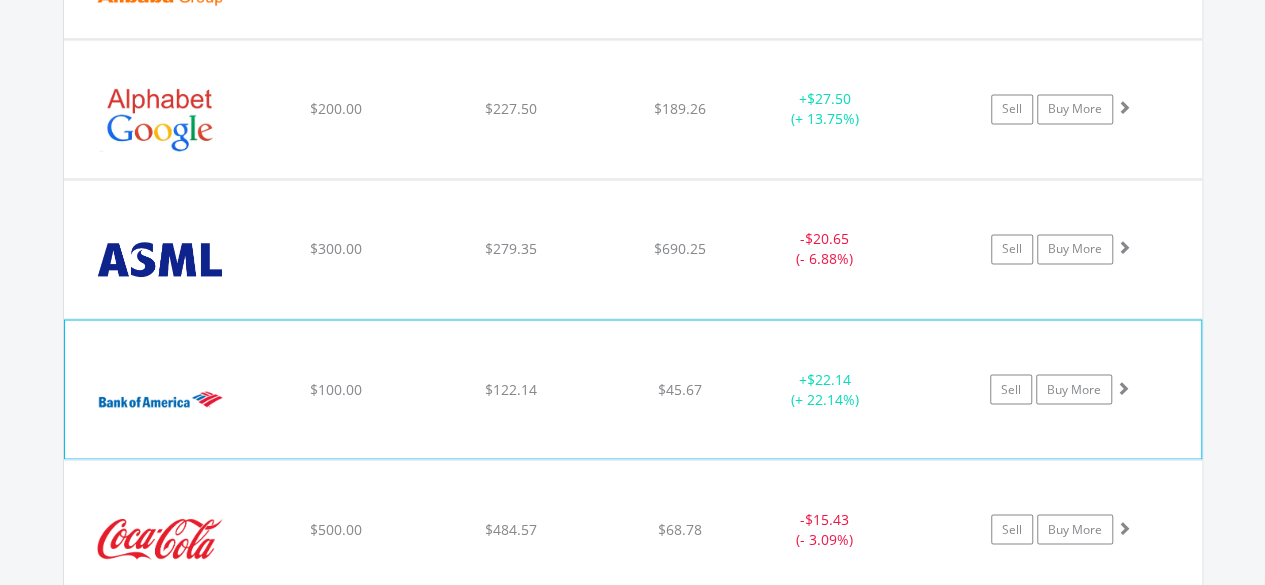 click on "$100.00" at bounding box center [335, -31] 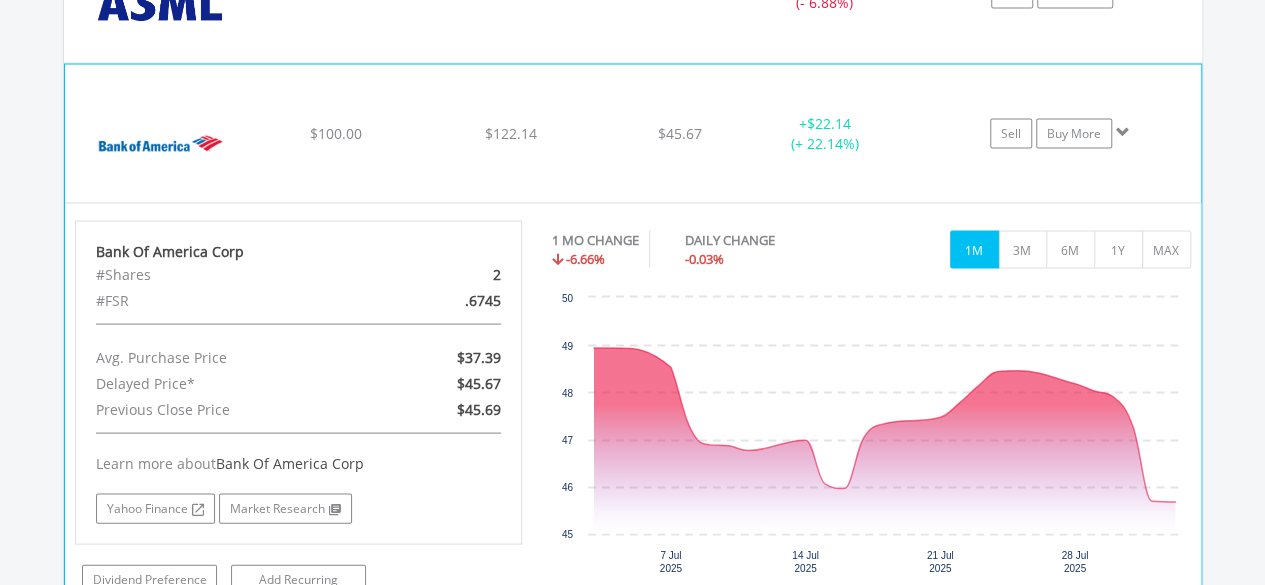scroll, scrollTop: 1902, scrollLeft: 0, axis: vertical 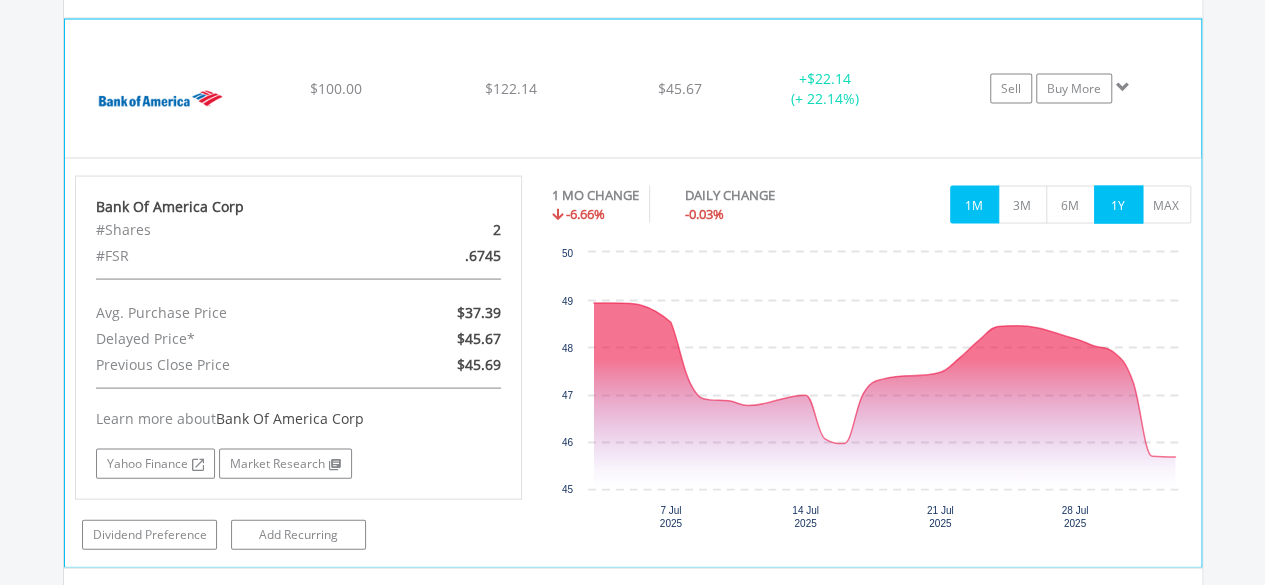 click on "1Y" at bounding box center [1118, 205] 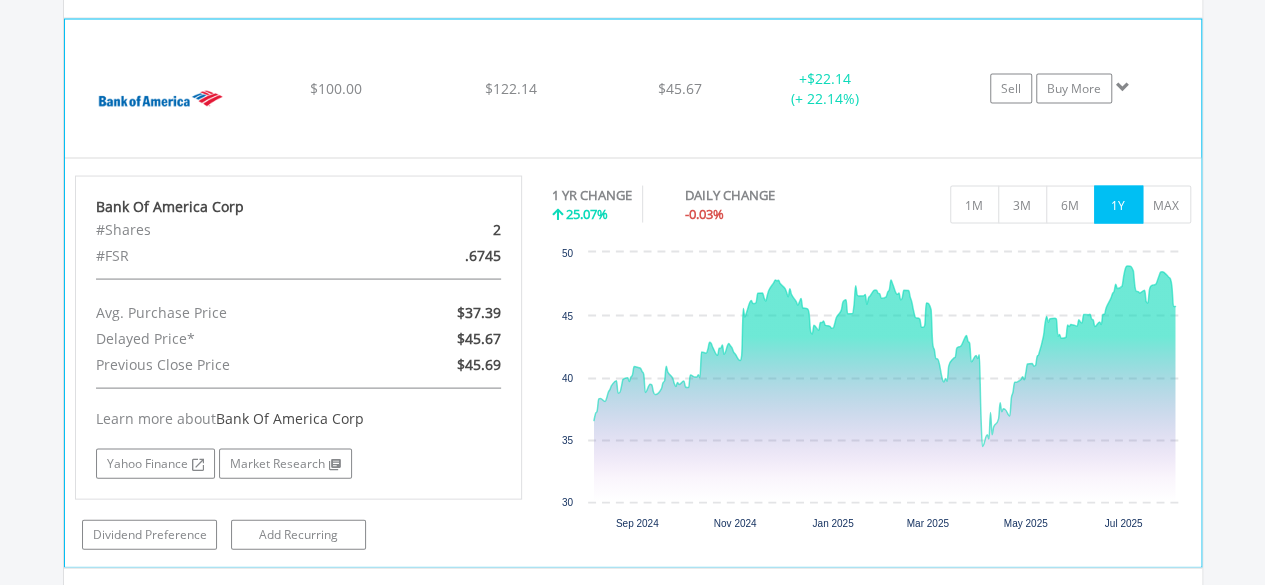 click on "$100.00" at bounding box center [335, -331] 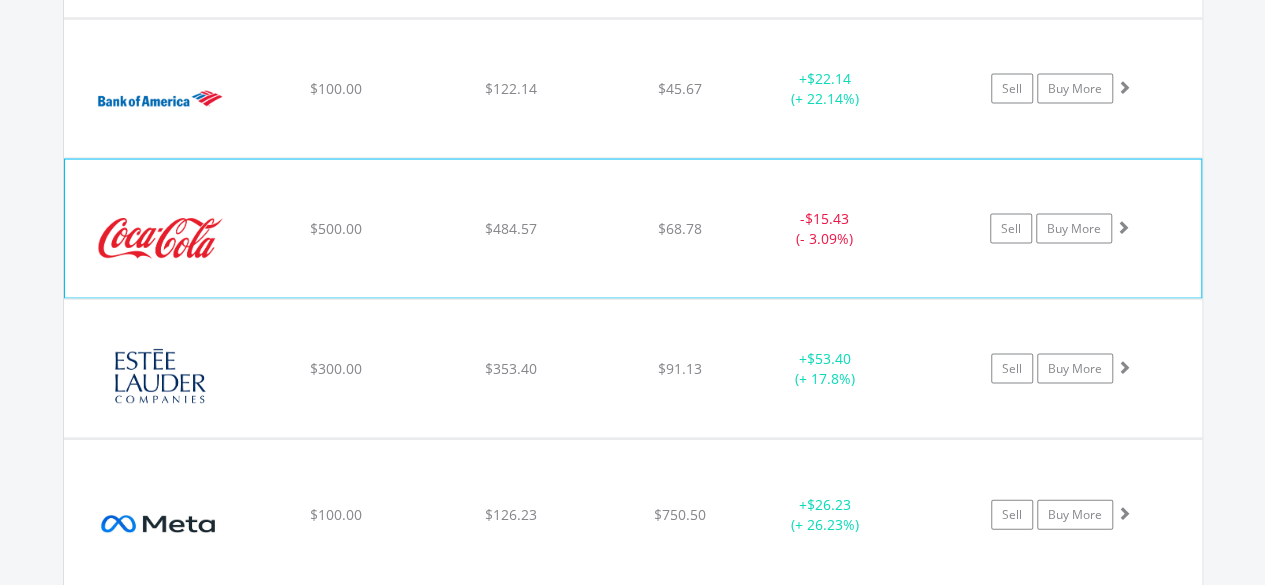 click on "$500.00" at bounding box center [335, -331] 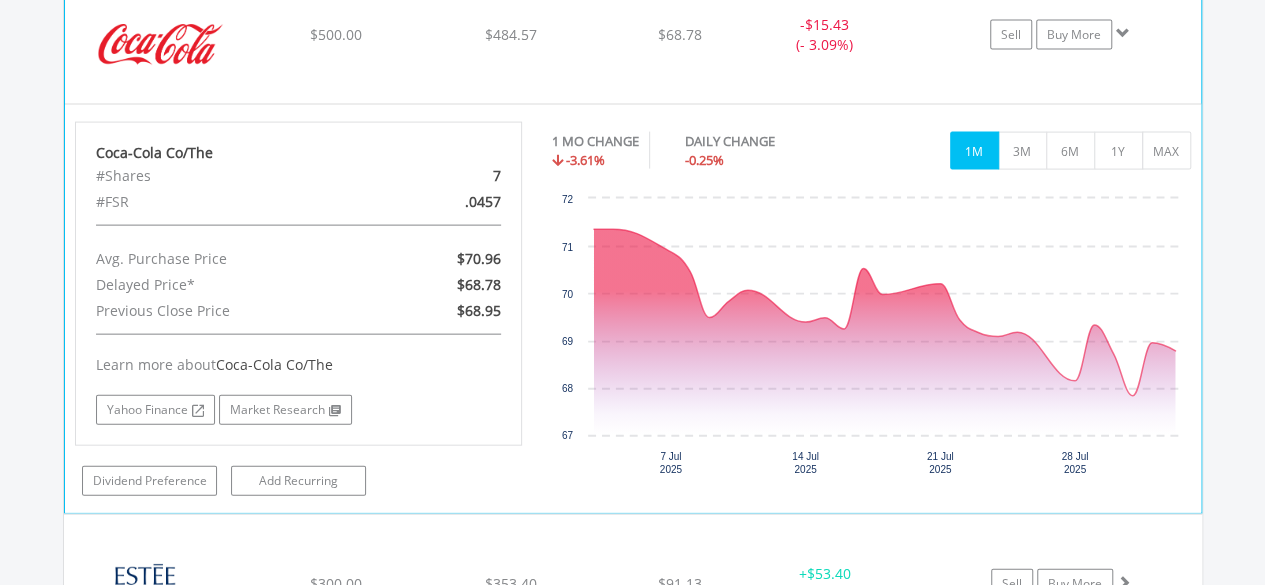 scroll, scrollTop: 2102, scrollLeft: 0, axis: vertical 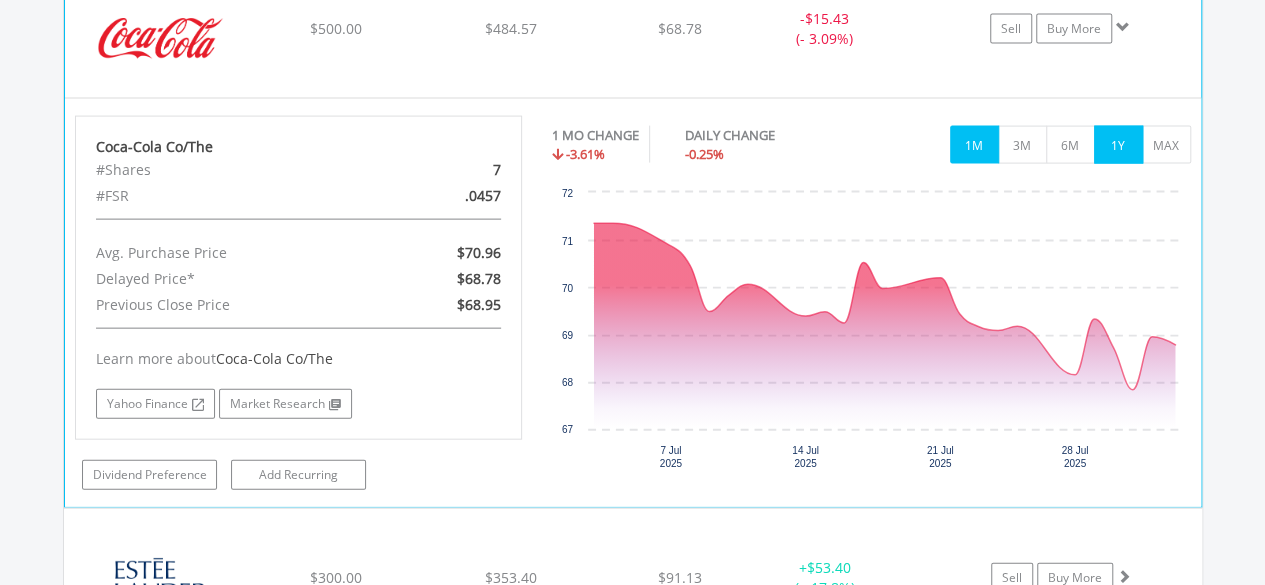 click on "1Y" at bounding box center [1118, 145] 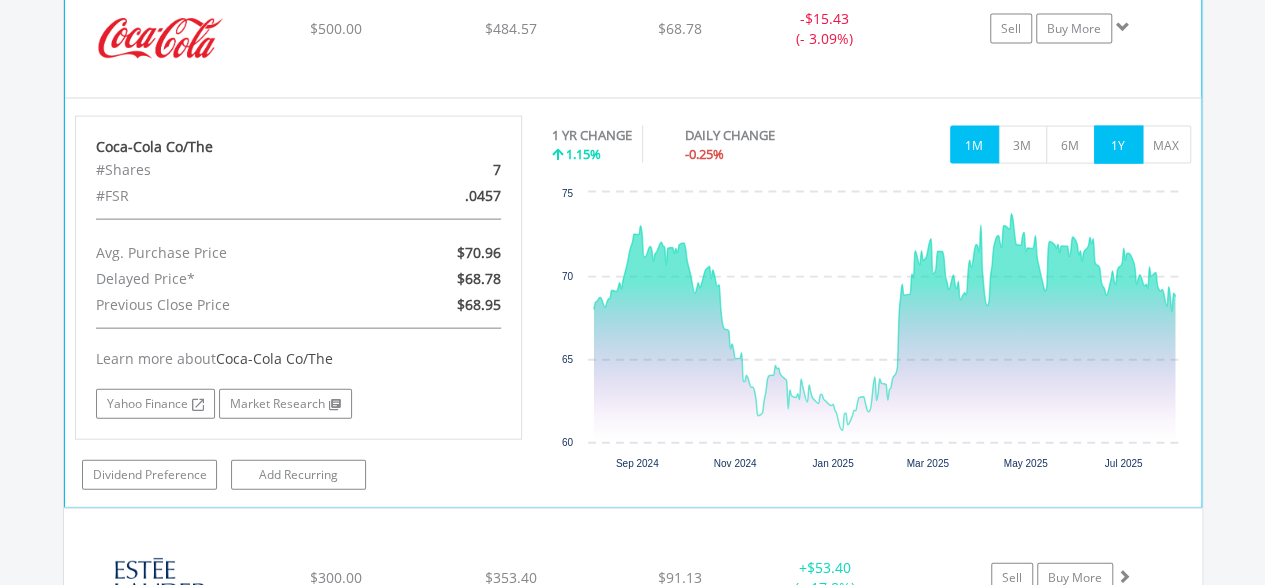 click on "1M" at bounding box center (974, 145) 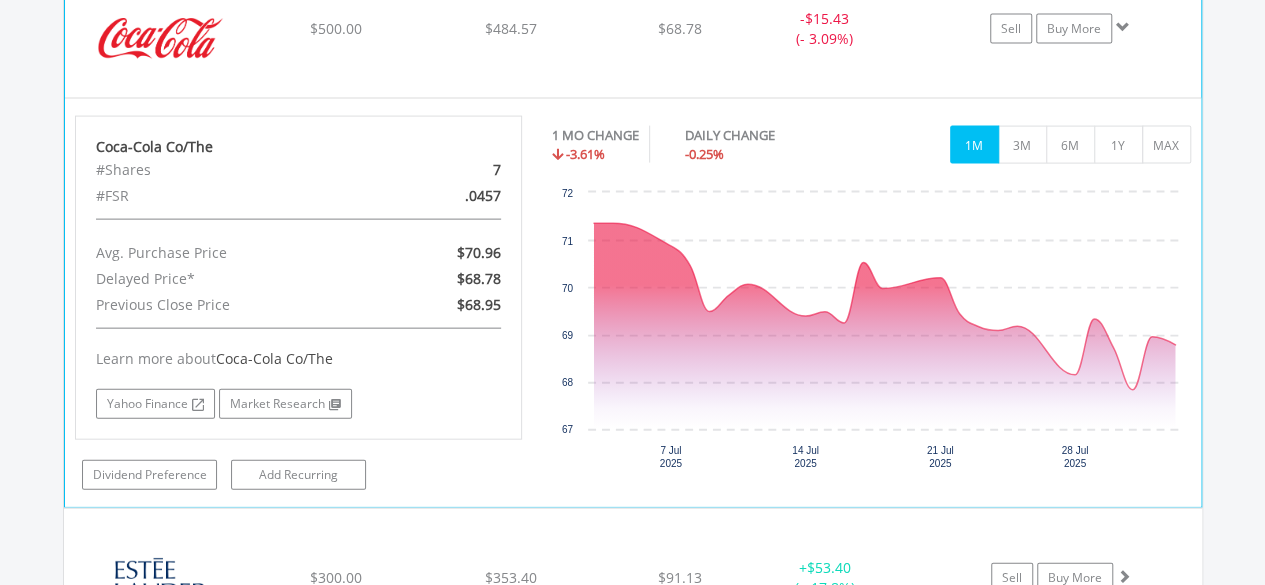 click on "$500.00" at bounding box center (335, -531) 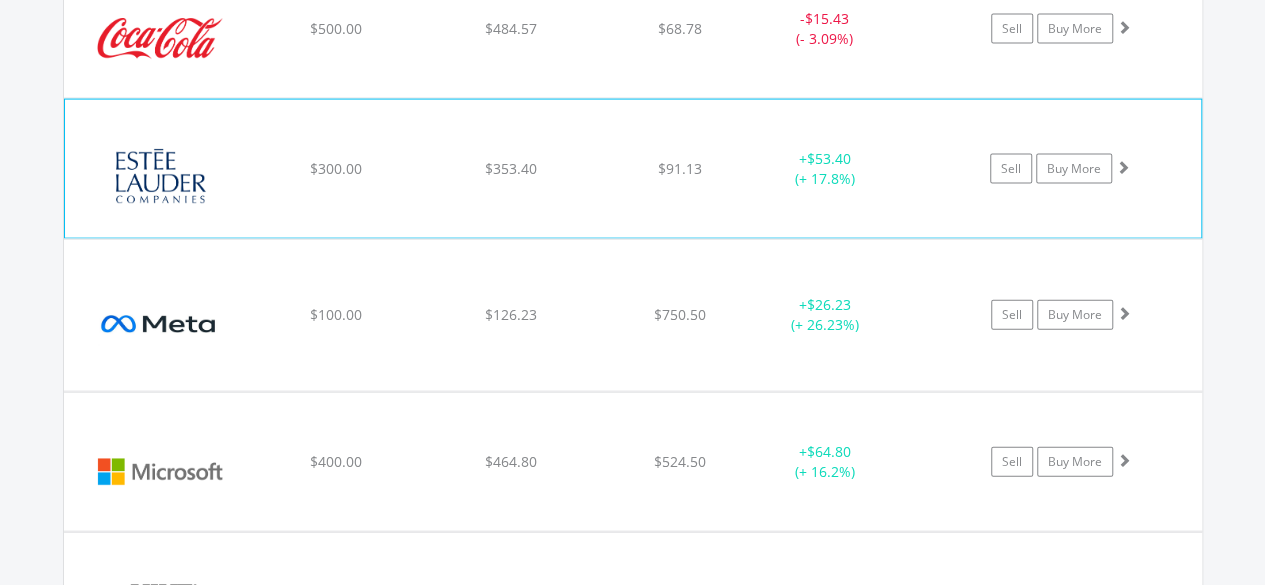 click on "$300.00" at bounding box center [335, -531] 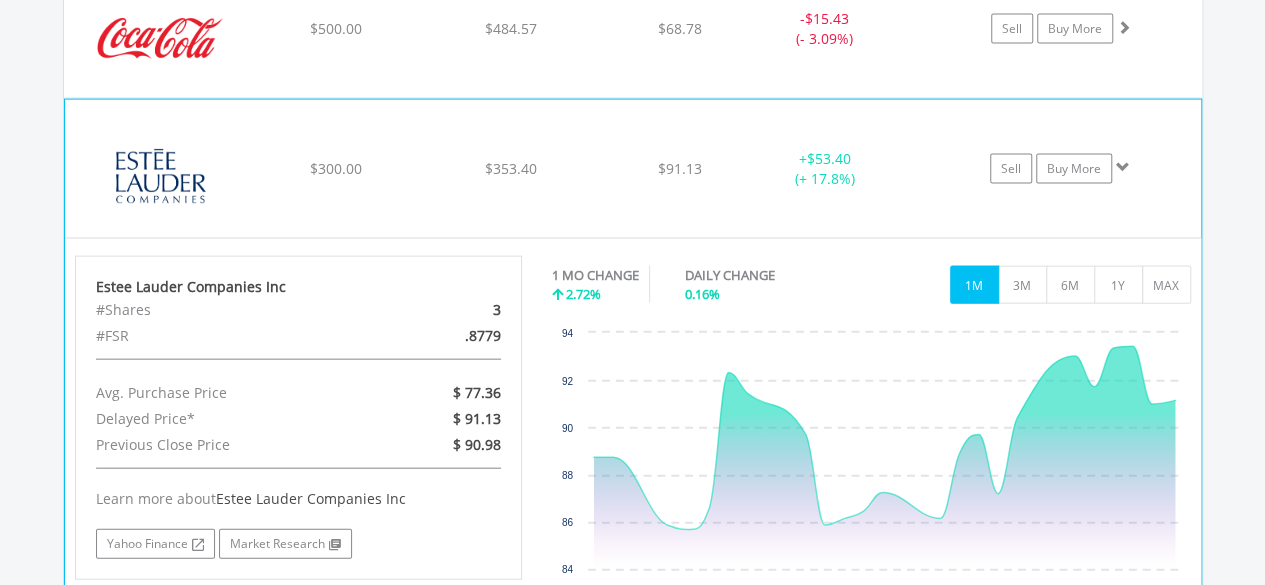 click on "$300.00" at bounding box center (335, -531) 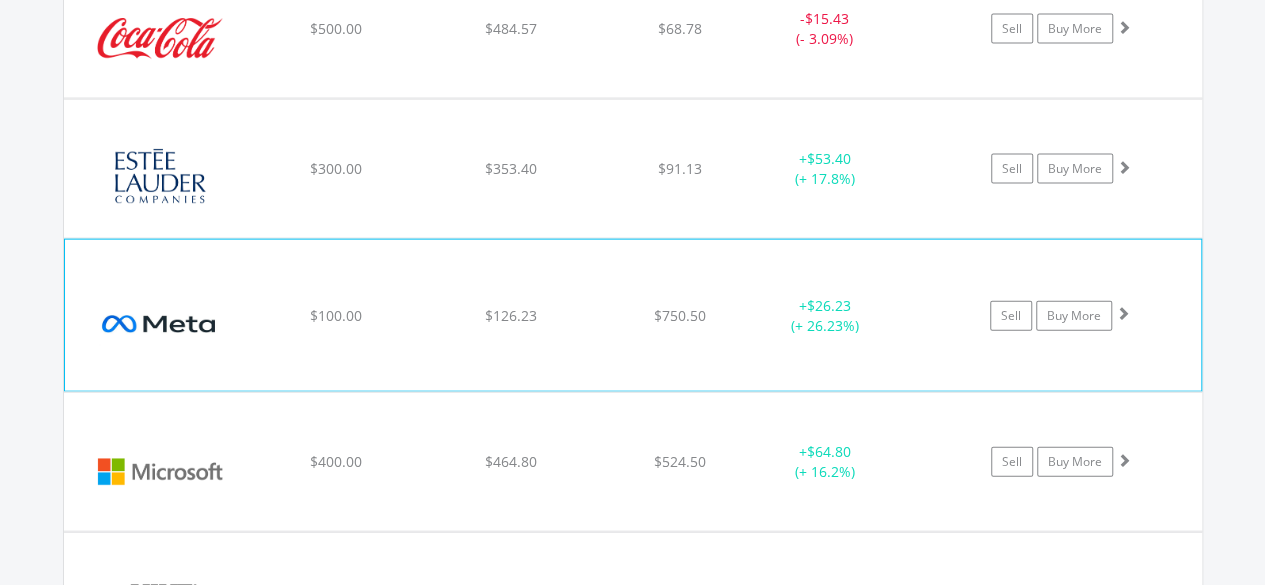 click on "$100.00" at bounding box center [335, -531] 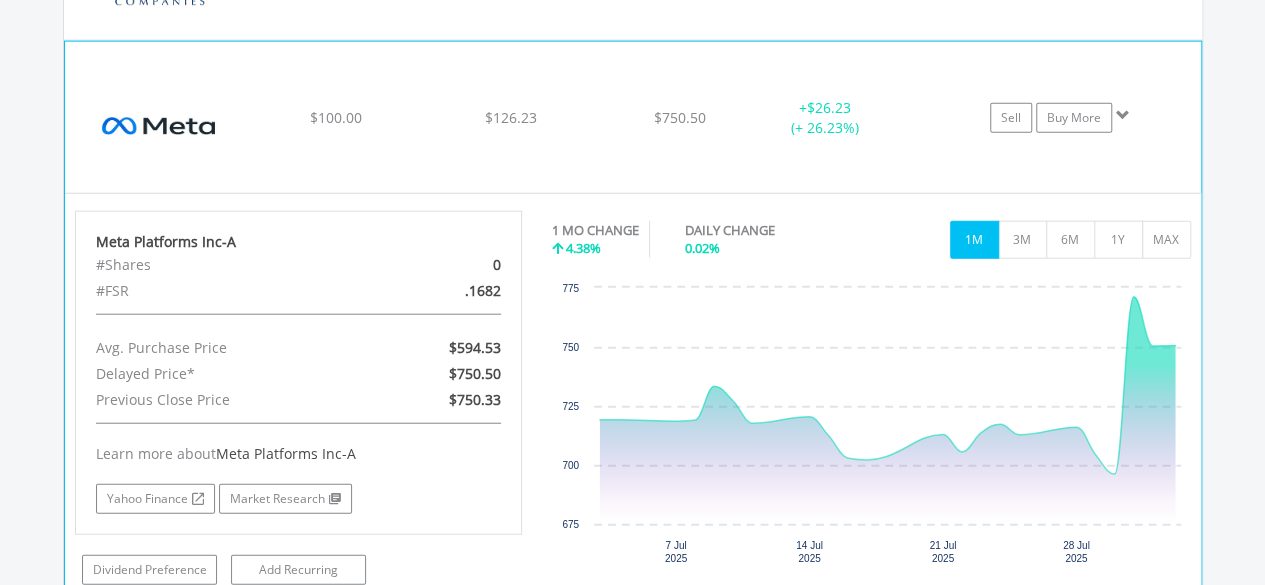 scroll, scrollTop: 2302, scrollLeft: 0, axis: vertical 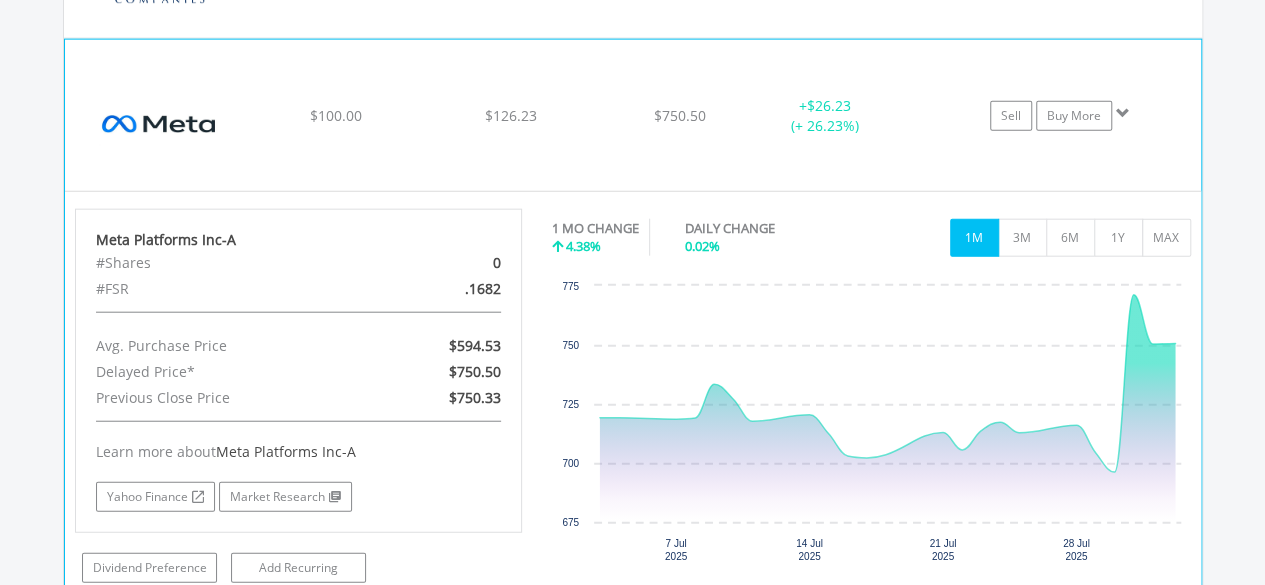 click at bounding box center [161, 125] 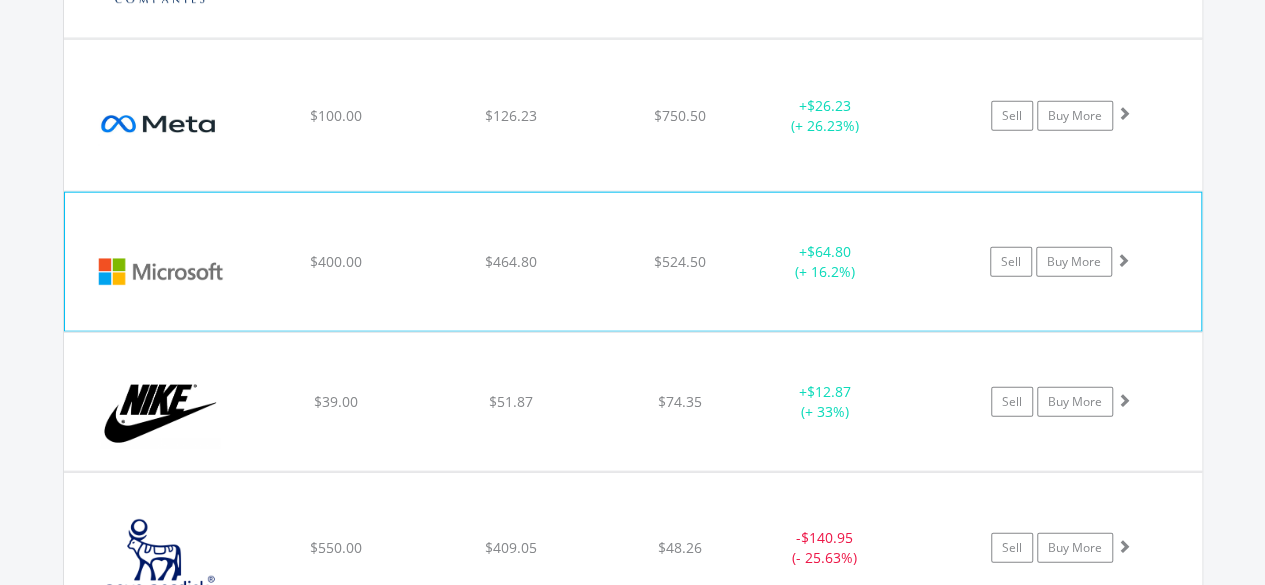 click at bounding box center (161, 272) 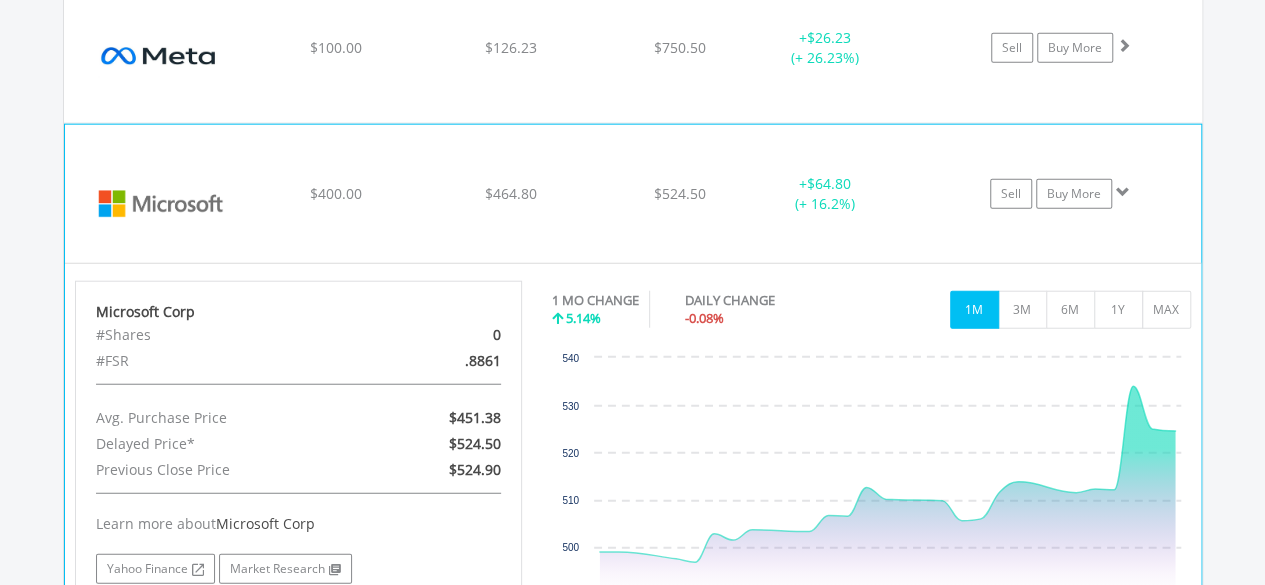 scroll, scrollTop: 2402, scrollLeft: 0, axis: vertical 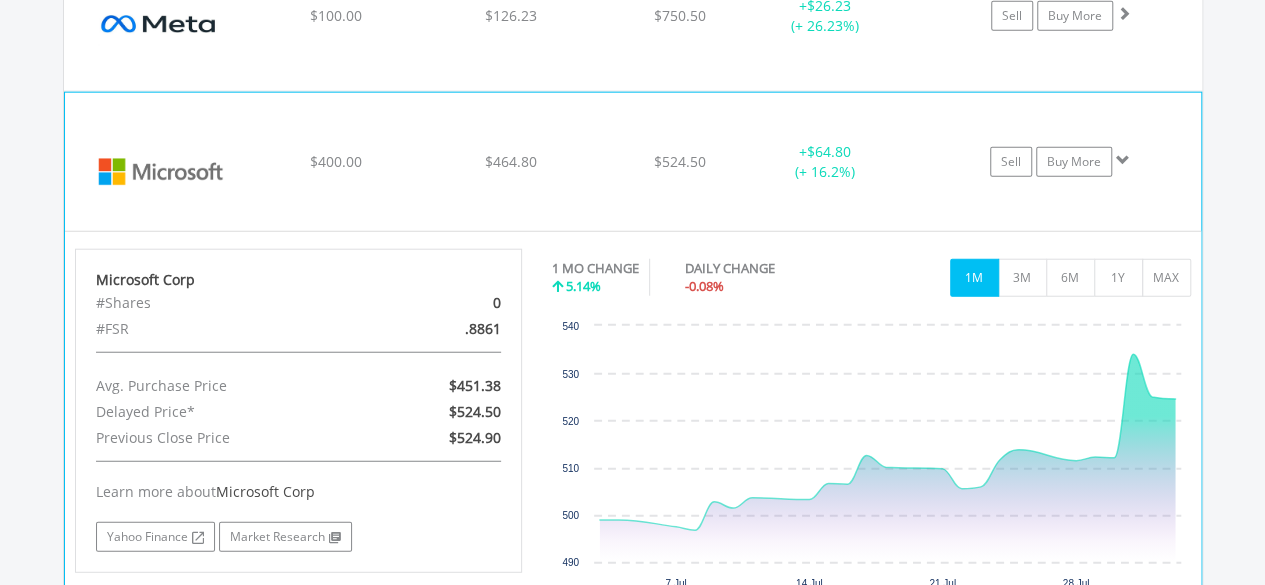 click on "$400.00" at bounding box center [335, -831] 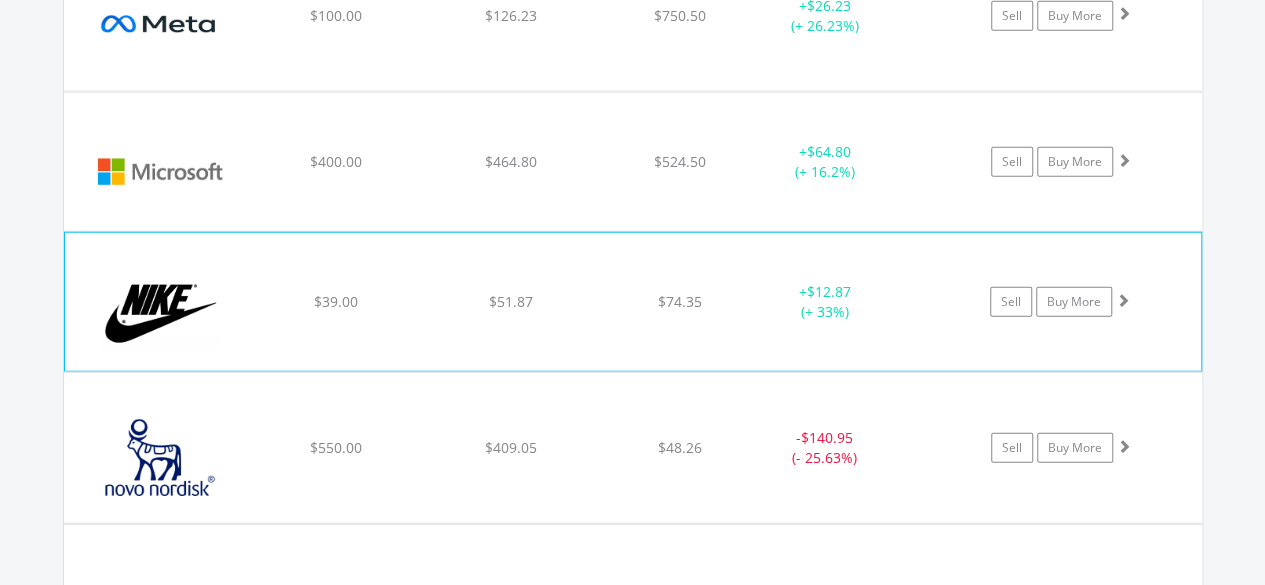 click on "$39.00" at bounding box center (335, -831) 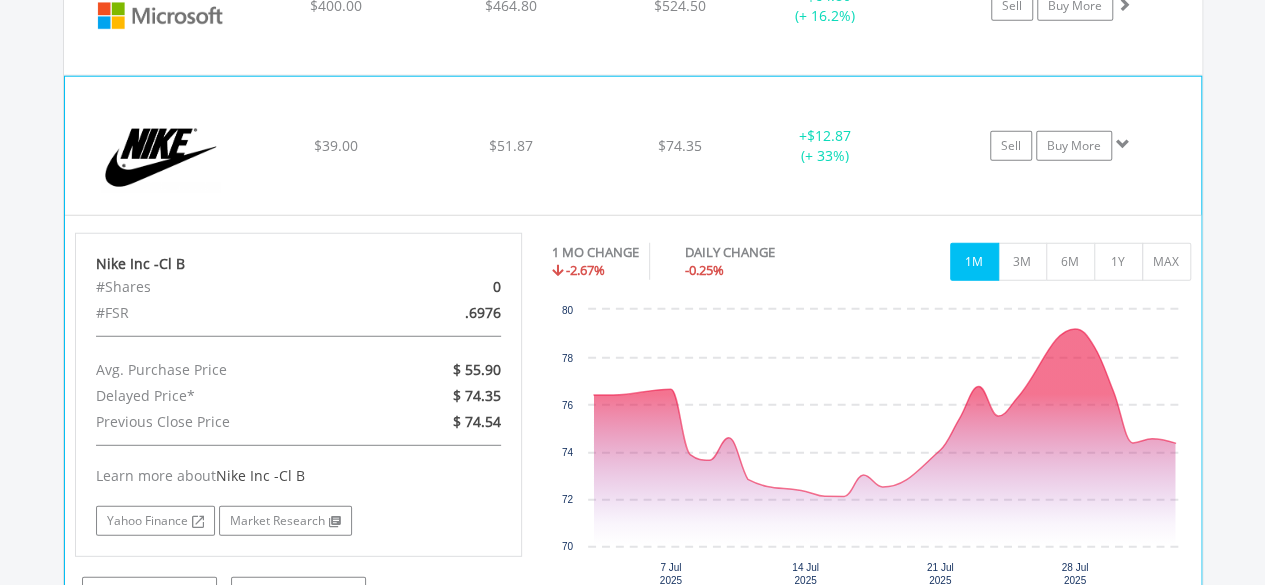 scroll, scrollTop: 2602, scrollLeft: 0, axis: vertical 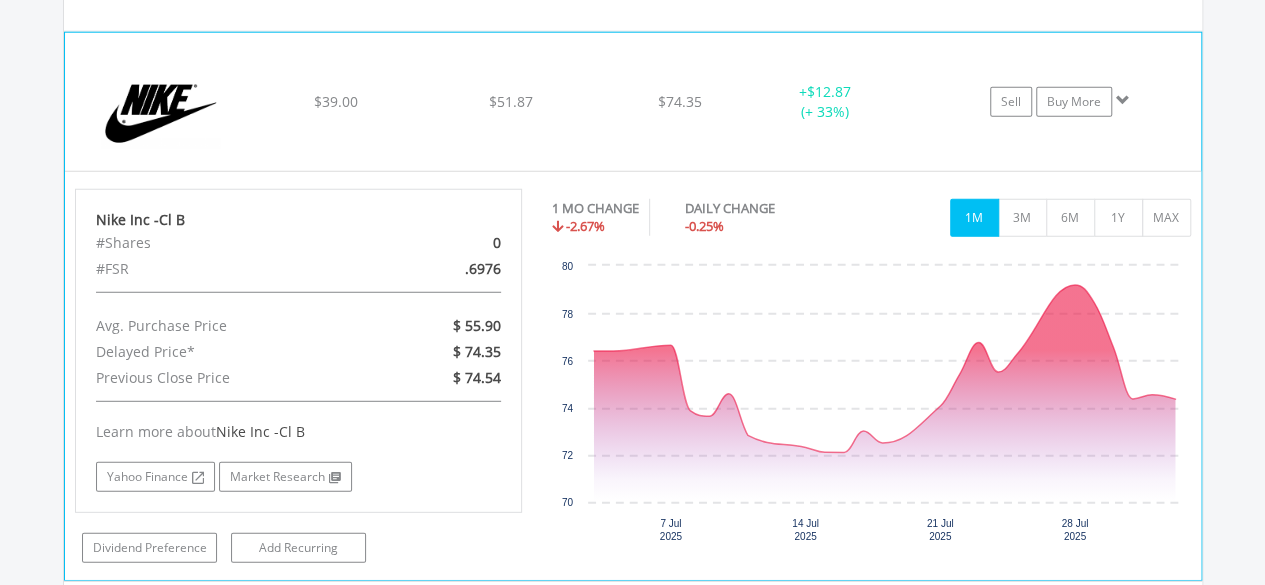 click on "Nike Inc -Cl B
$39.00
$51.87
$74.35
+  $12.87 (+ 33%)
Sell
Buy More" at bounding box center [633, -1031] 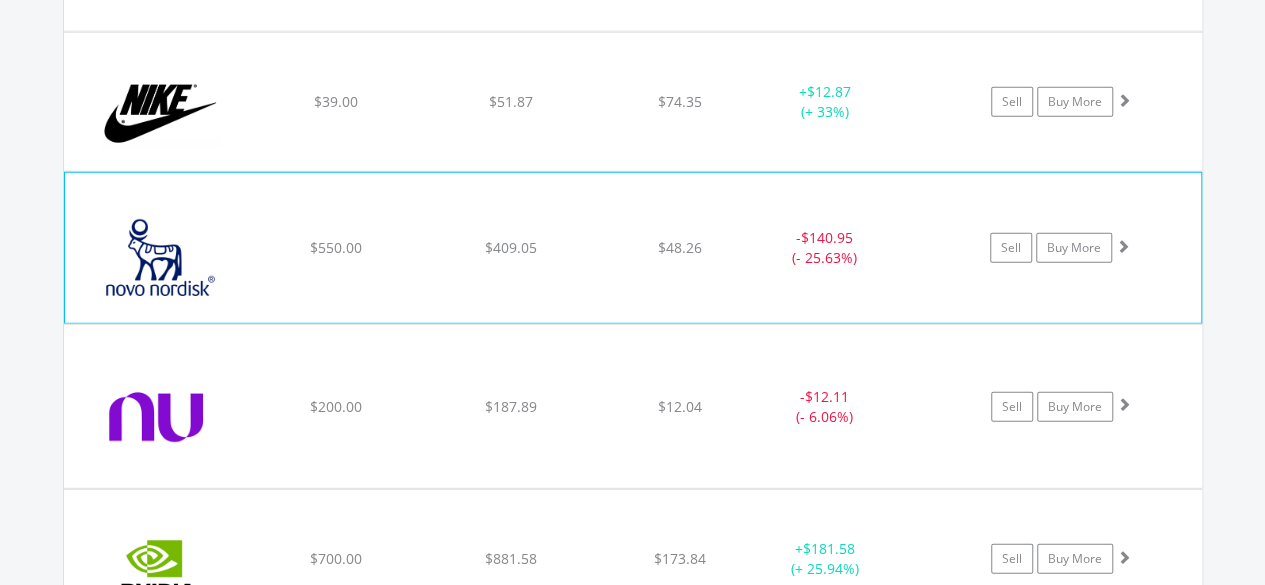 click on "$550.00" at bounding box center (335, -1031) 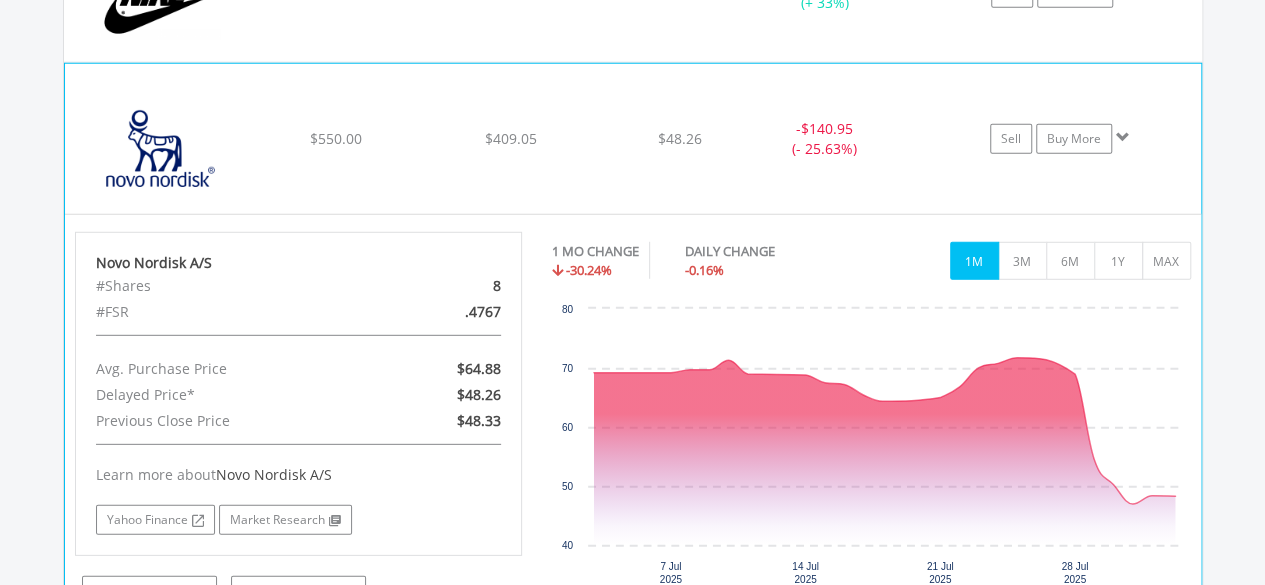 scroll, scrollTop: 2702, scrollLeft: 0, axis: vertical 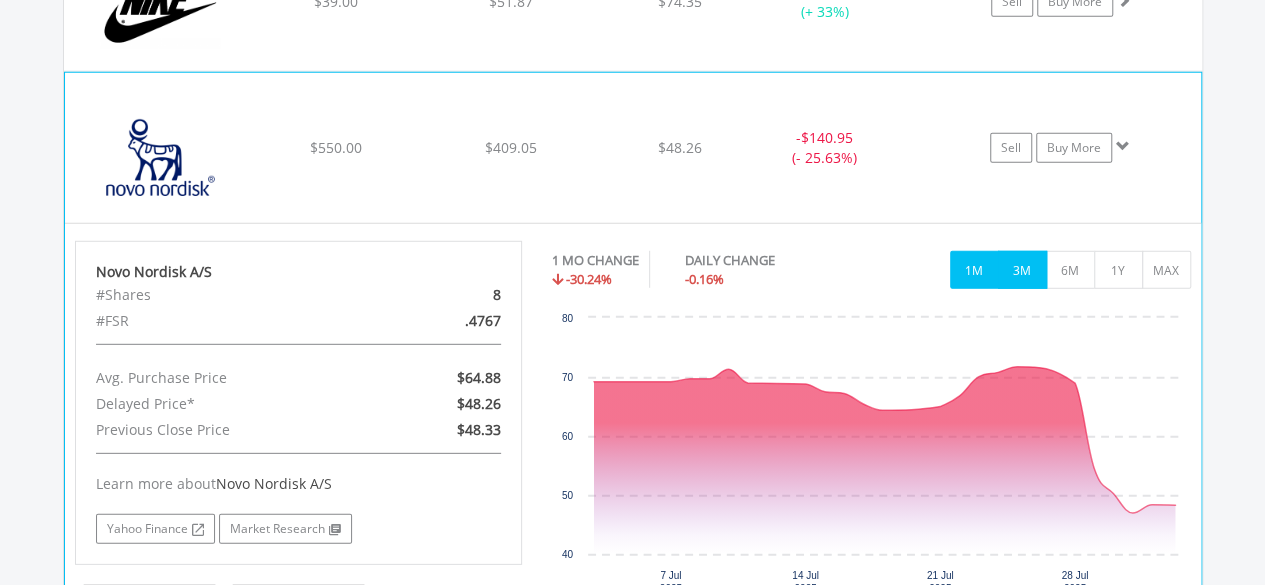 click on "3M" at bounding box center (1022, 270) 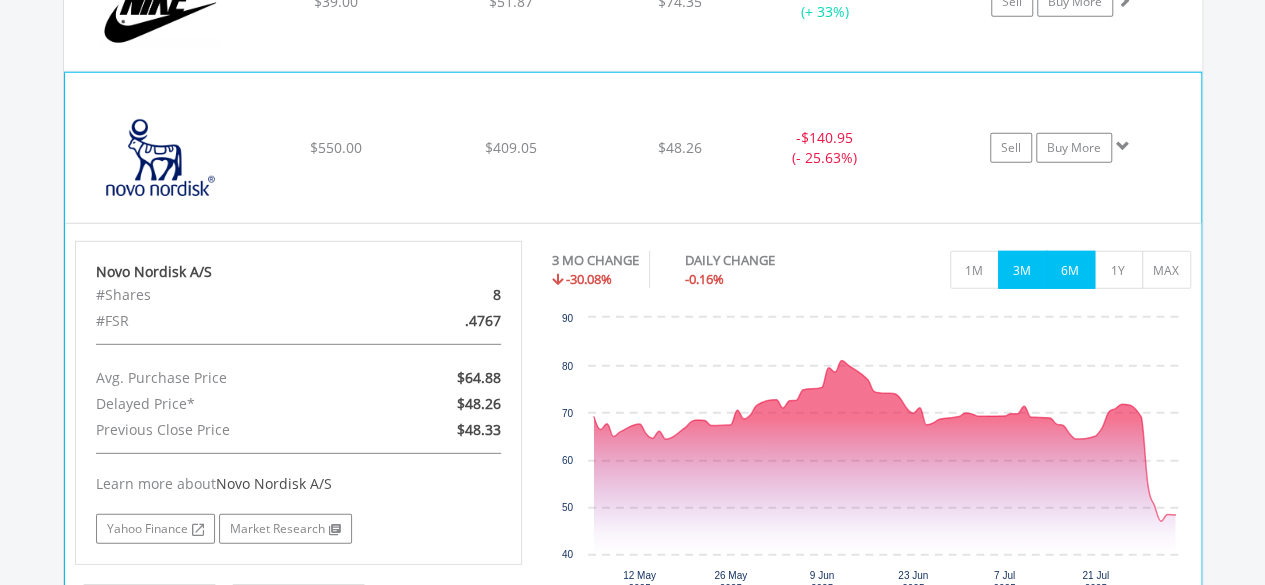 click on "6M" at bounding box center [1070, 270] 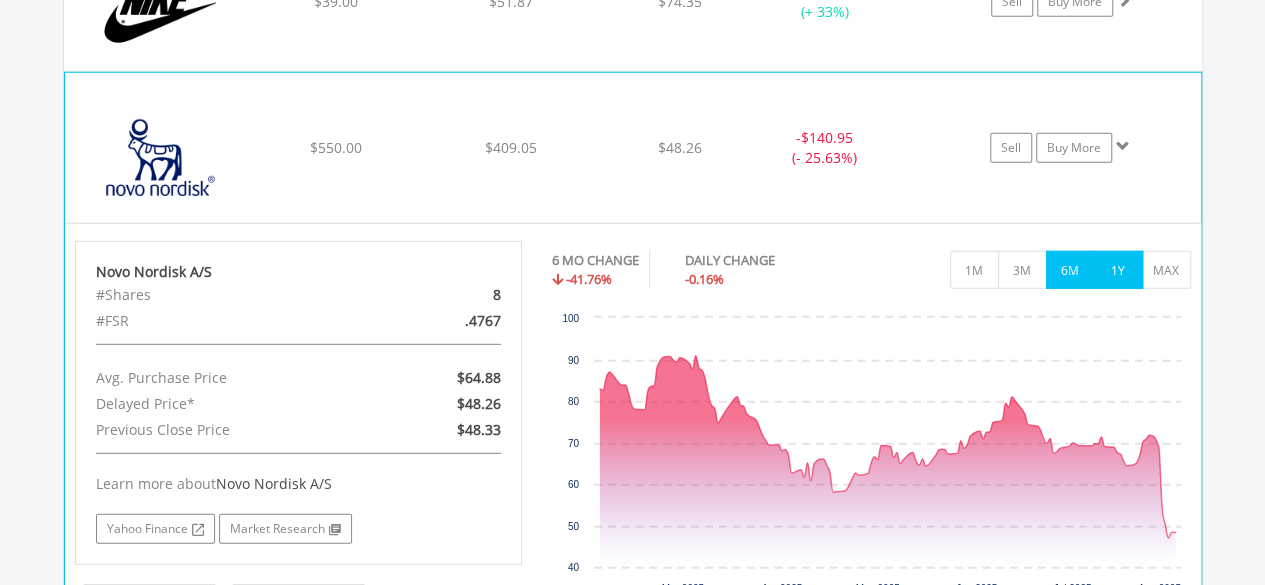 click on "1Y" at bounding box center (1118, 270) 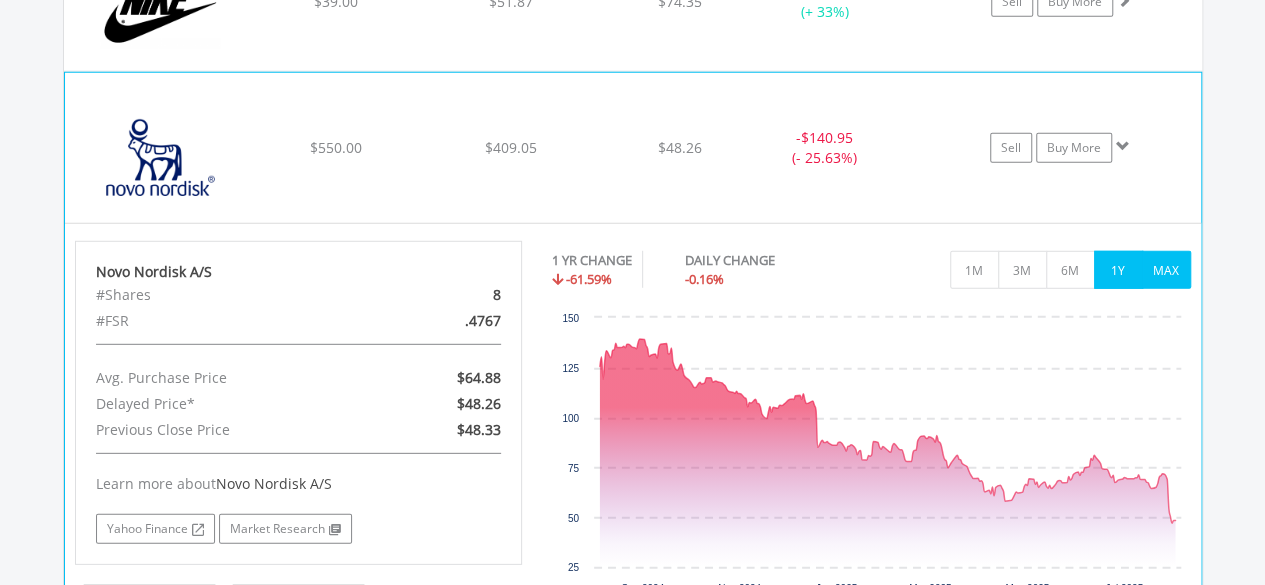 click on "MAX" at bounding box center [1166, 270] 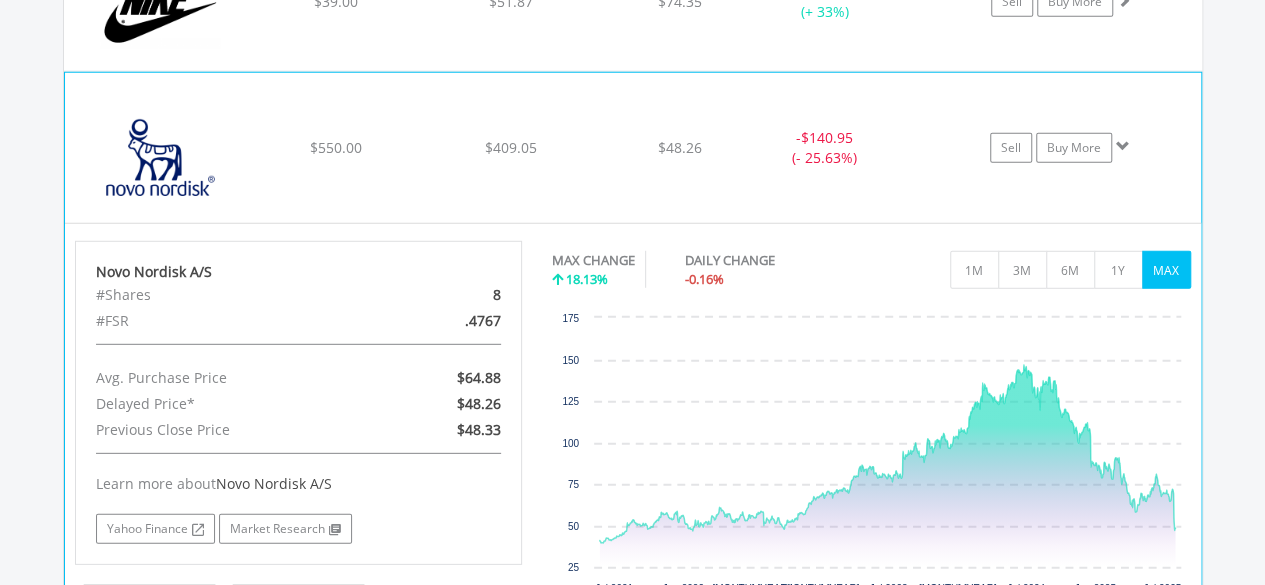 click on "$550.00" at bounding box center (335, -1131) 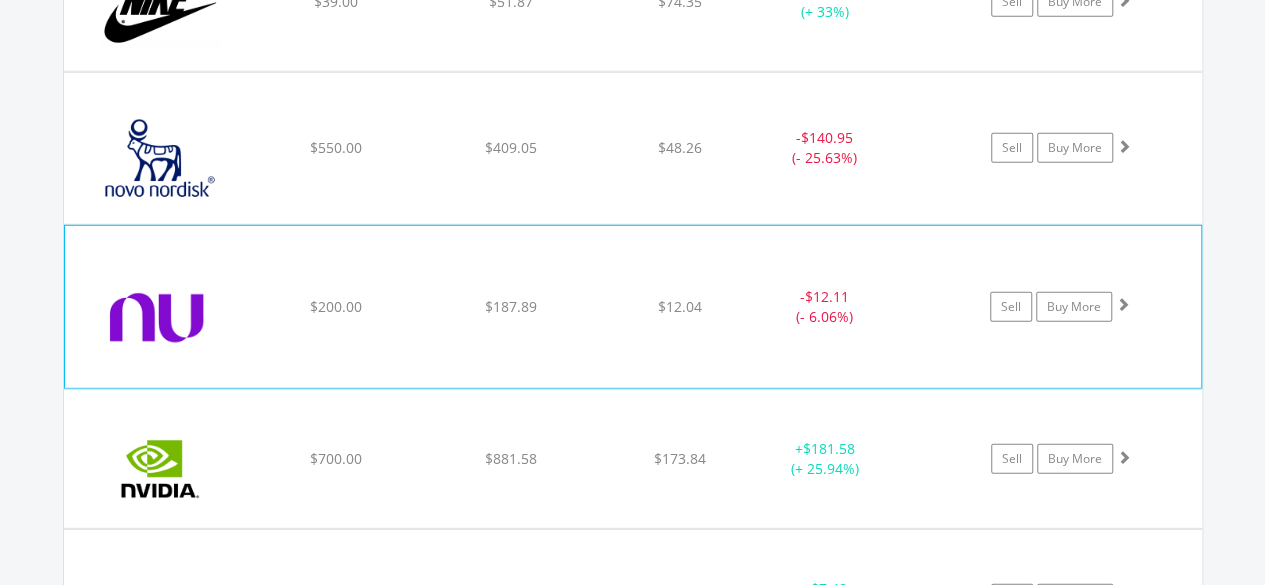 click on "NU Holdings Ltd/Cayman Islands
$200.00
$187.89
$12.04
-  $12.11 (- 6.06%)
Sell
Buy More" at bounding box center (633, -1131) 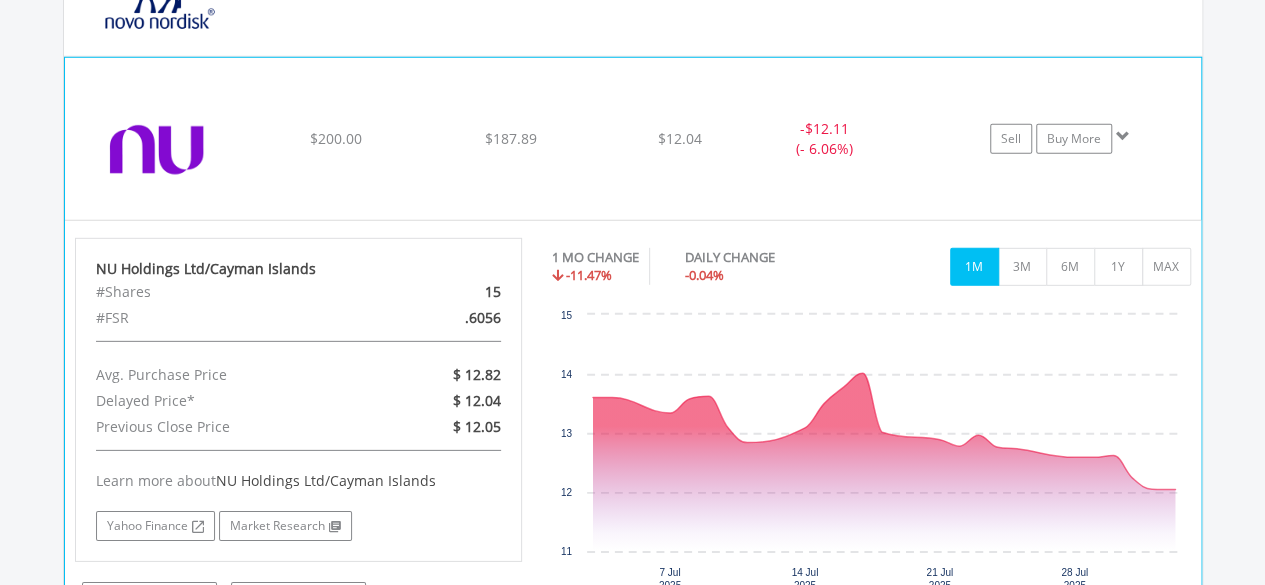 scroll, scrollTop: 2902, scrollLeft: 0, axis: vertical 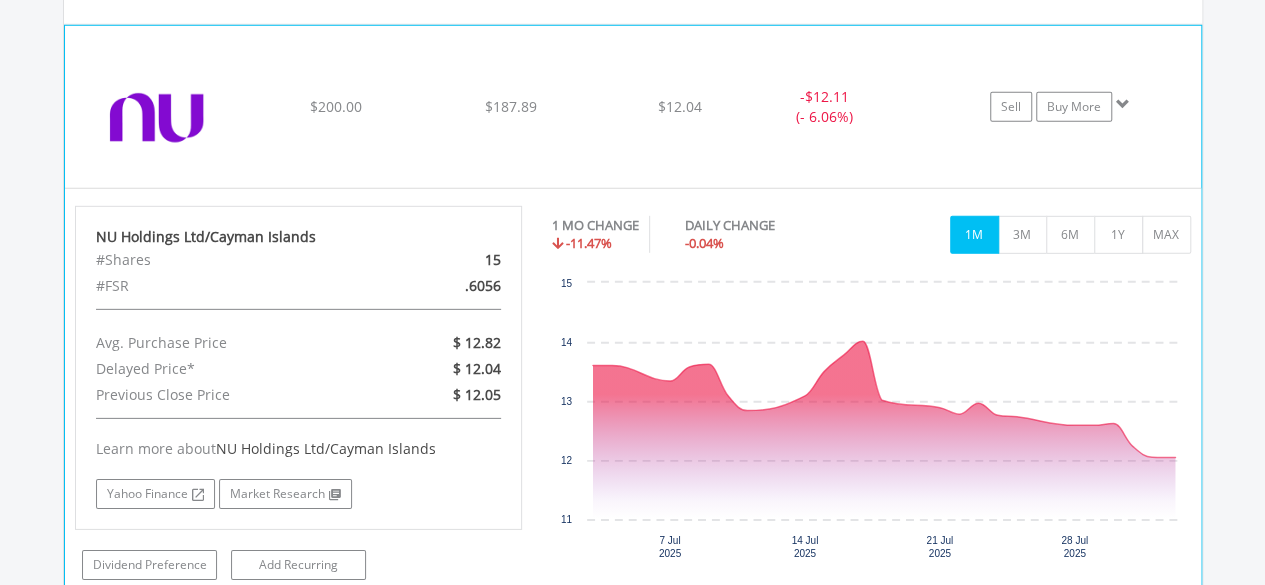 click at bounding box center [161, 117] 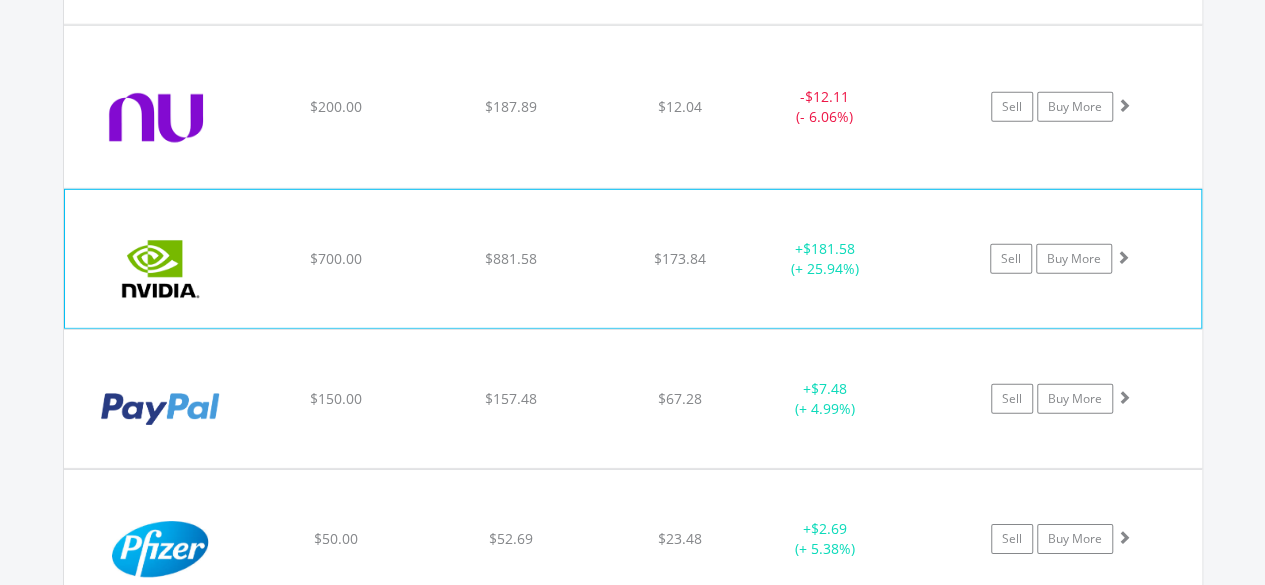 click on "$700.00" at bounding box center (335, -1331) 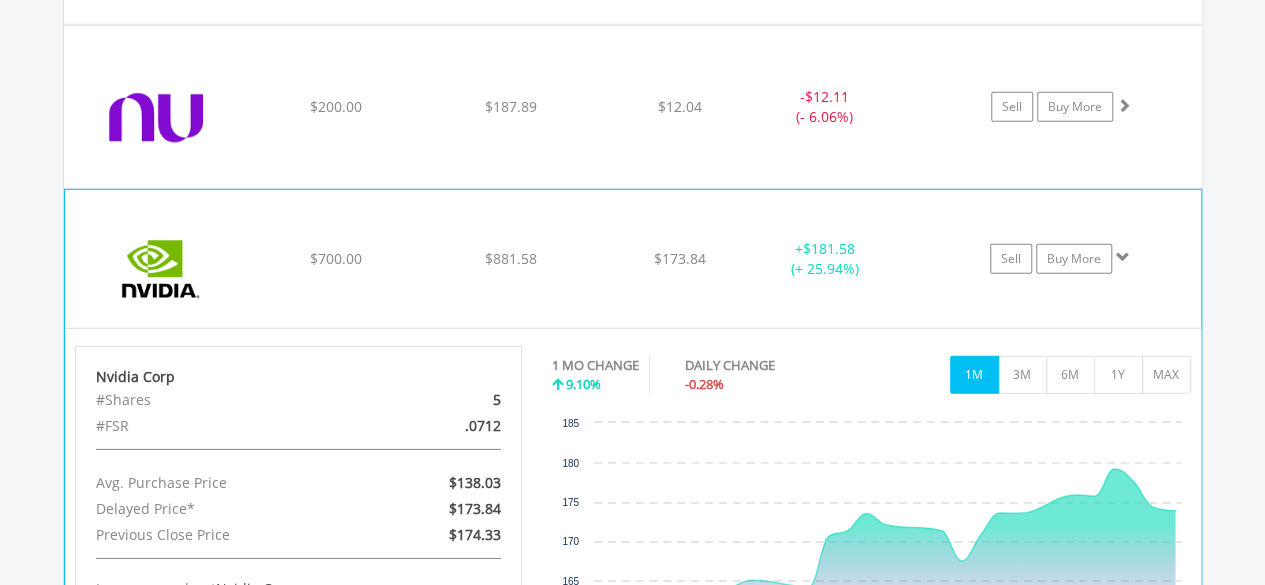 scroll, scrollTop: 3002, scrollLeft: 0, axis: vertical 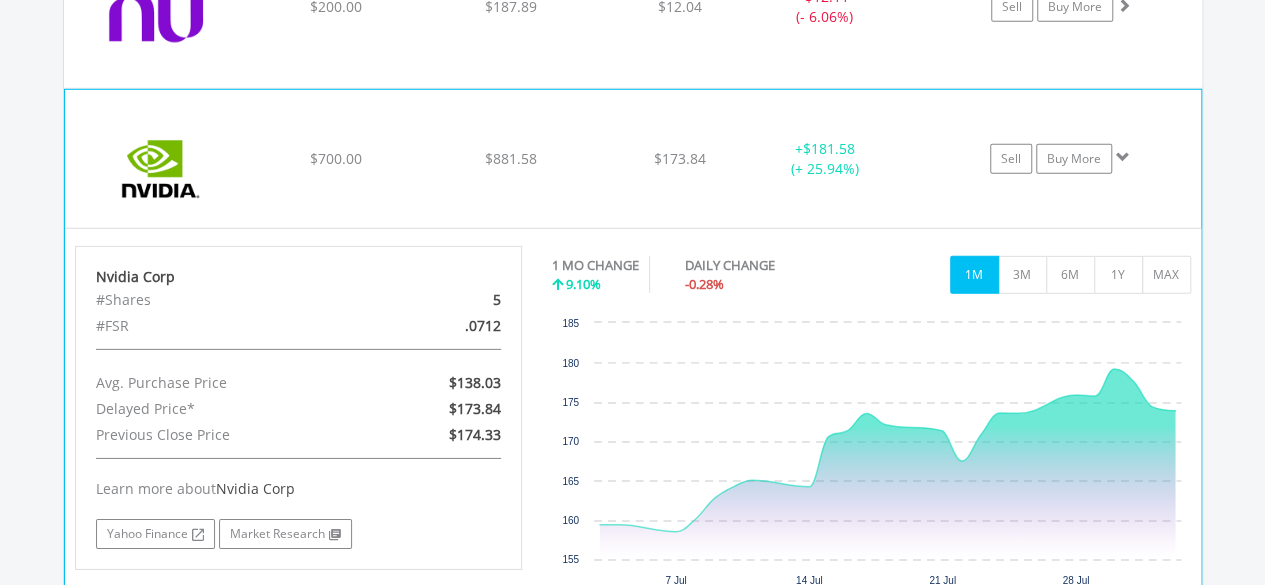 click at bounding box center (161, 169) 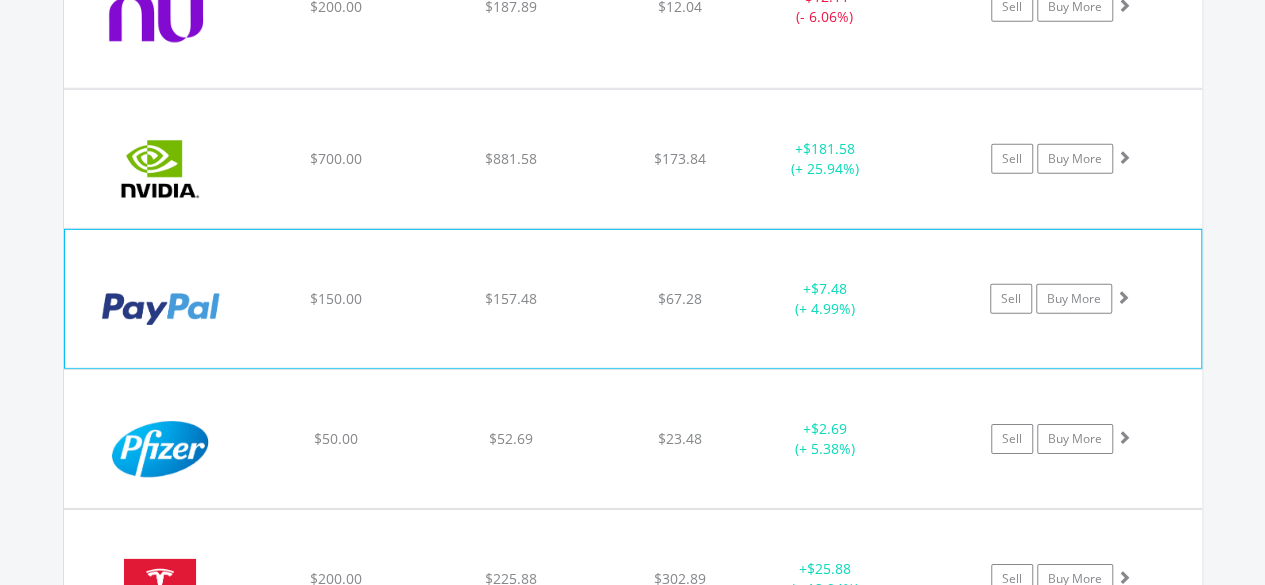 click on "Paypal Holdings Inc
$150.00
$157.48
$67.28
+  $7.48 (+ 4.99%)
Sell
Buy More" at bounding box center [633, -1431] 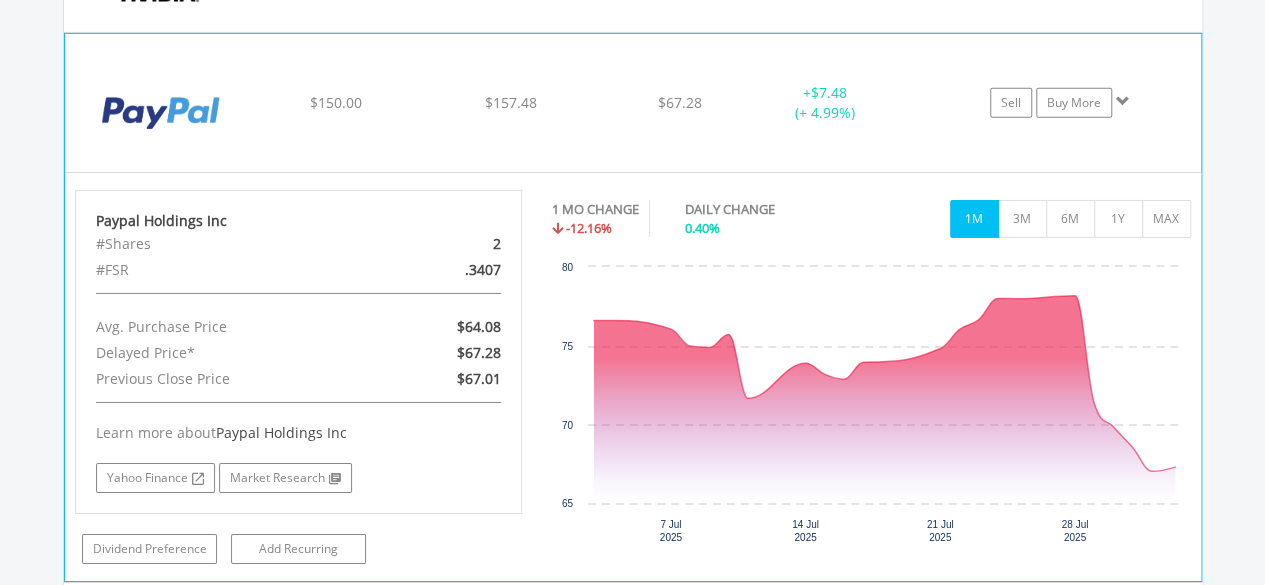 scroll, scrollTop: 3202, scrollLeft: 0, axis: vertical 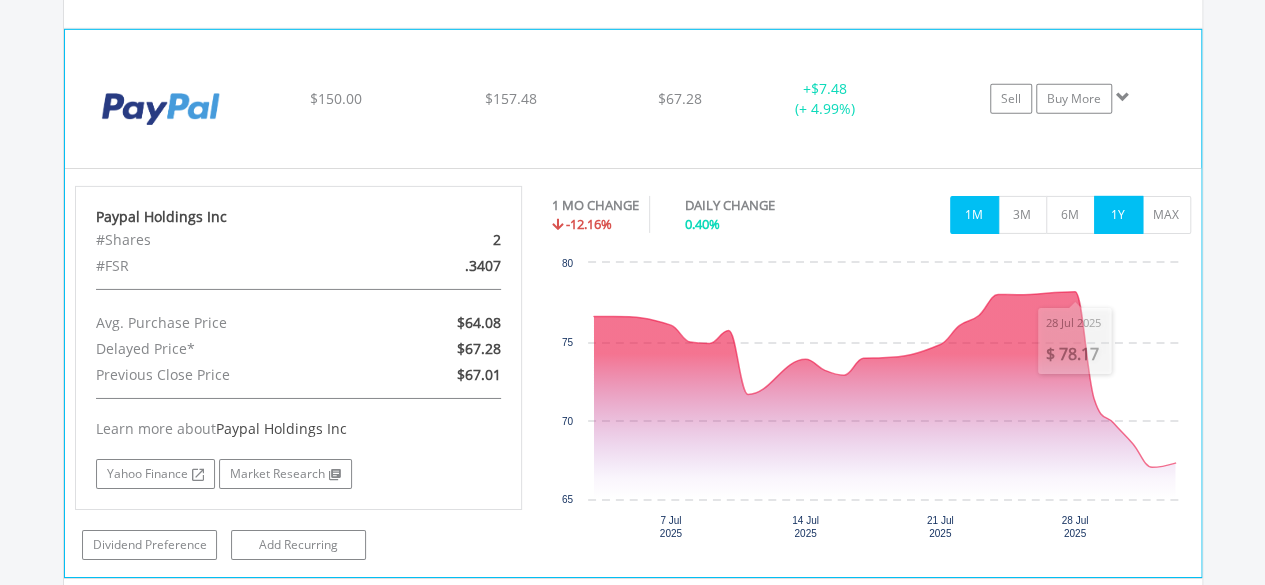 click on "1Y" at bounding box center [1118, 215] 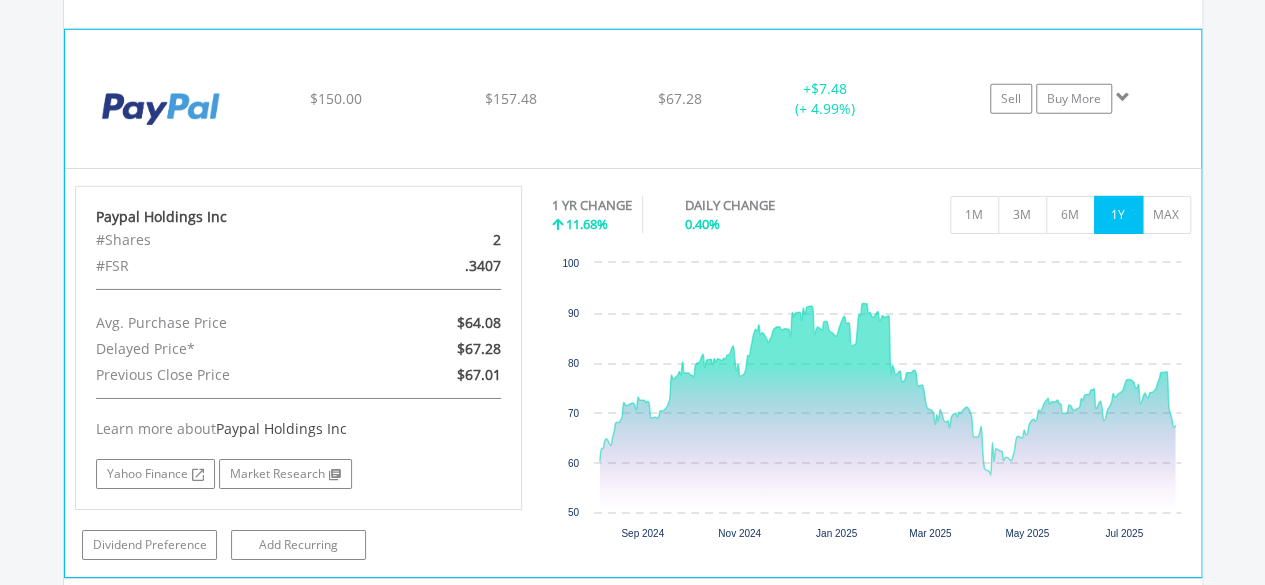 click at bounding box center [161, 109] 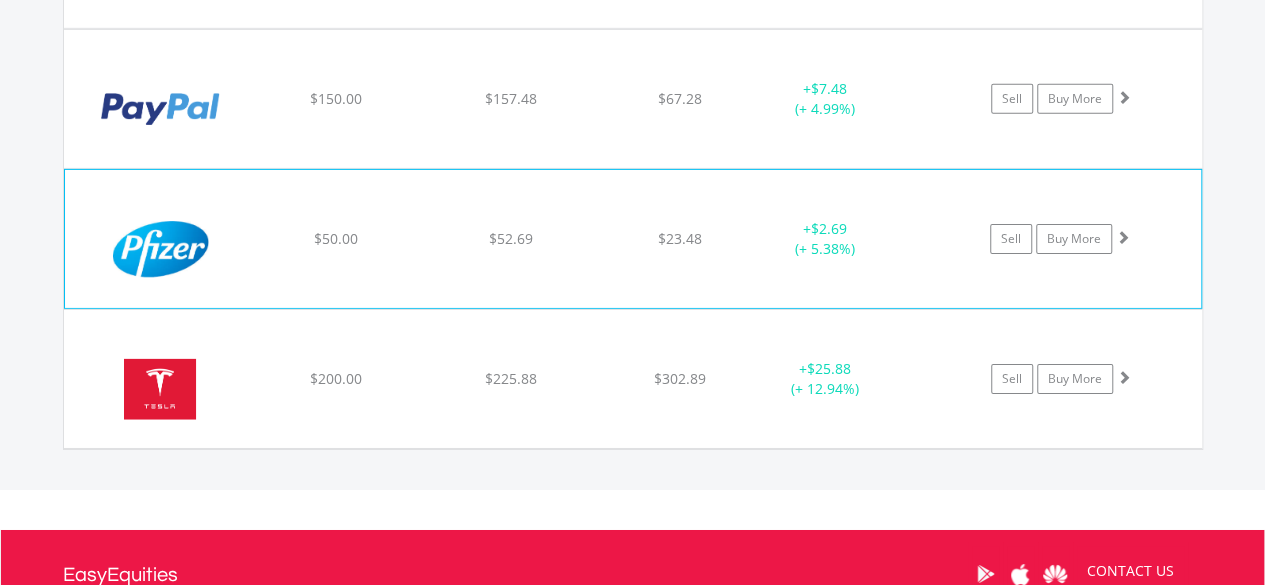 click on "Pfizer Inc
$50.00
$52.69
$23.48
+  $2.69 (+ 5.38%)
Sell
Buy More" at bounding box center [633, -1631] 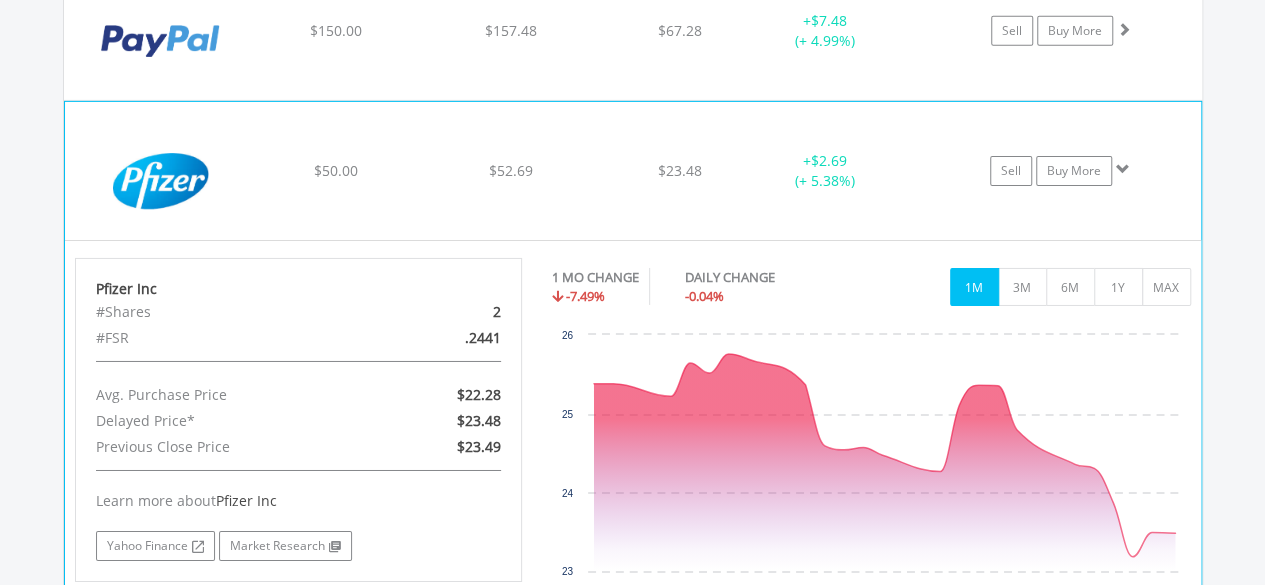 scroll, scrollTop: 3402, scrollLeft: 0, axis: vertical 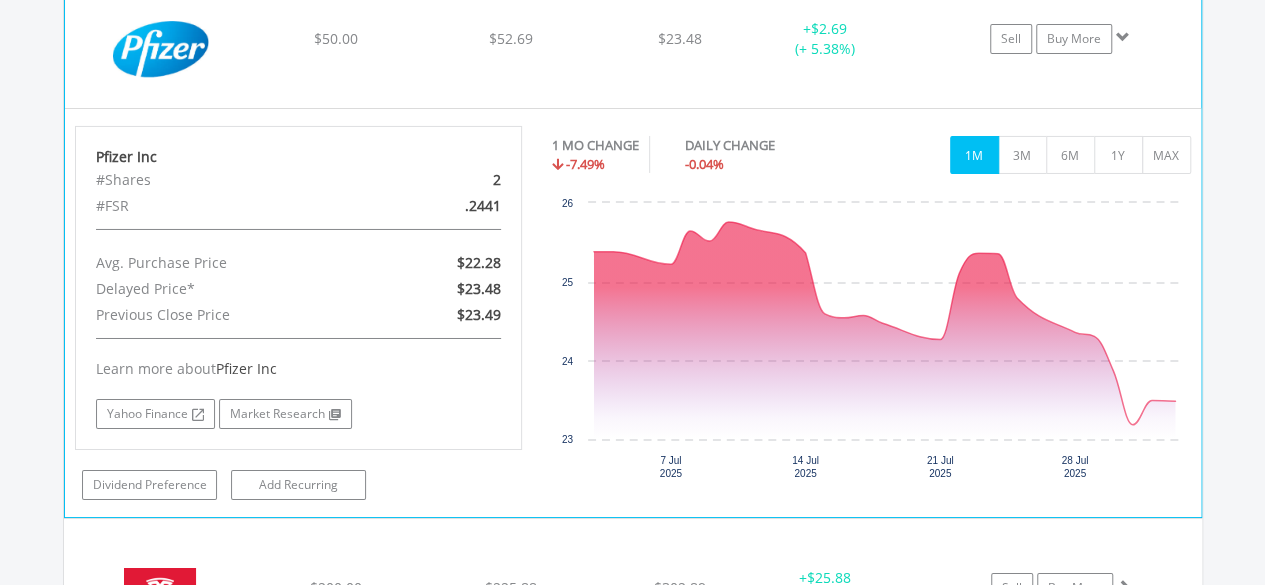 click on "$50.00" at bounding box center [335, -1831] 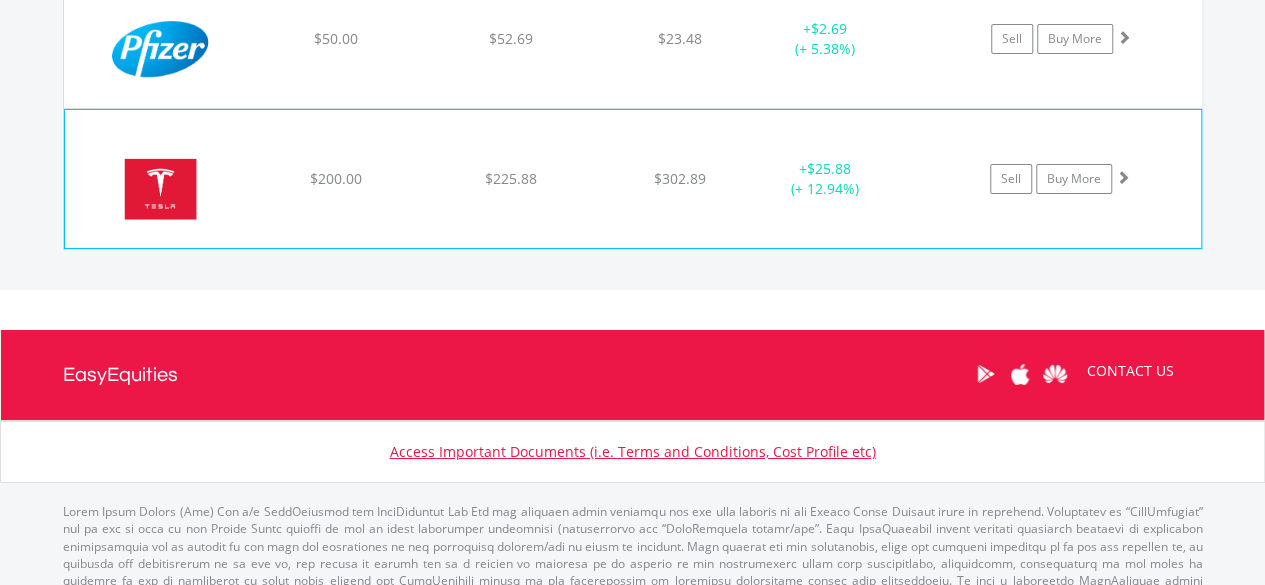 click at bounding box center (161, 189) 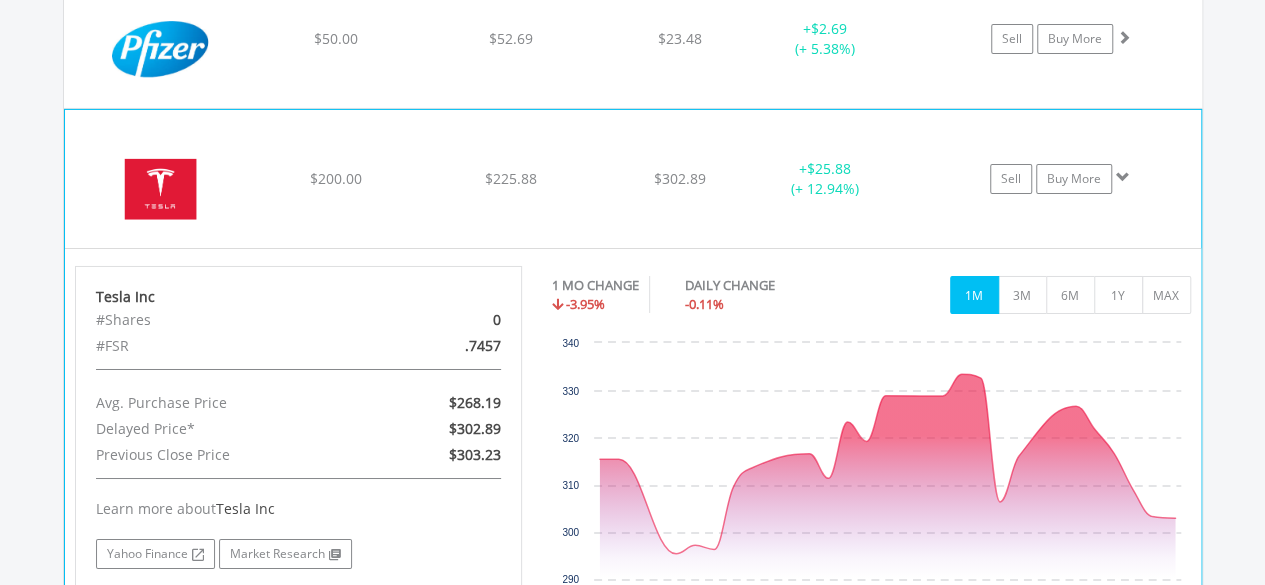 click on "$200.00" at bounding box center [335, -1831] 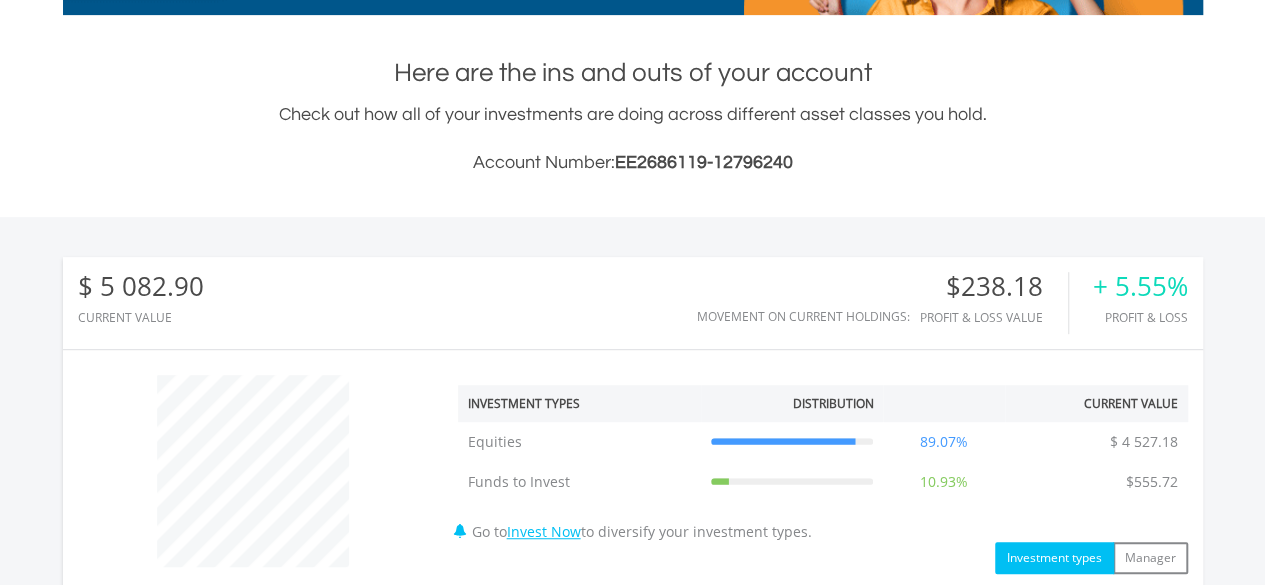 scroll, scrollTop: 0, scrollLeft: 0, axis: both 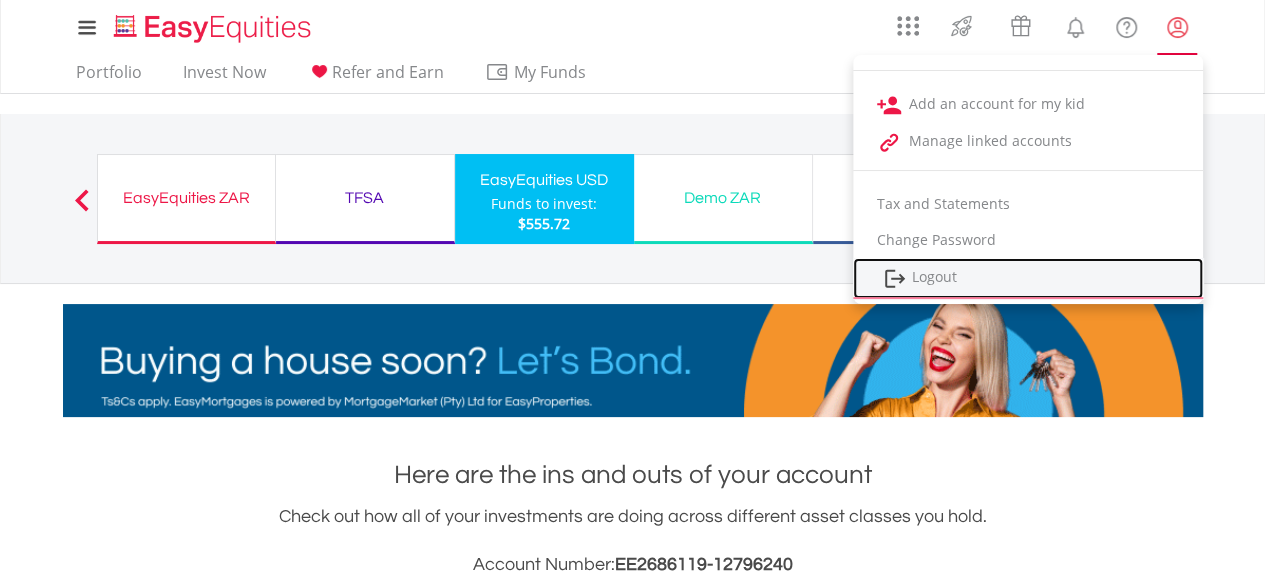 click on "Logout" at bounding box center (1028, 278) 